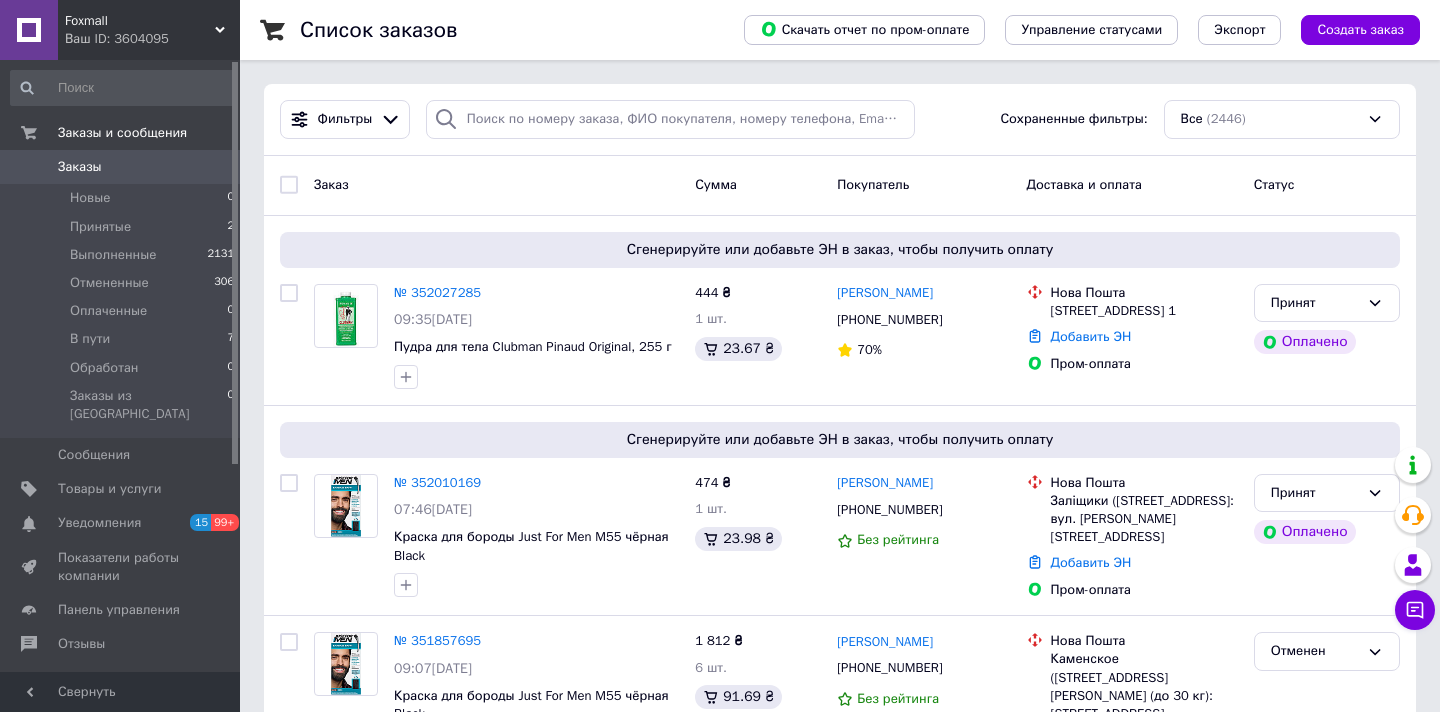 scroll, scrollTop: 0, scrollLeft: 0, axis: both 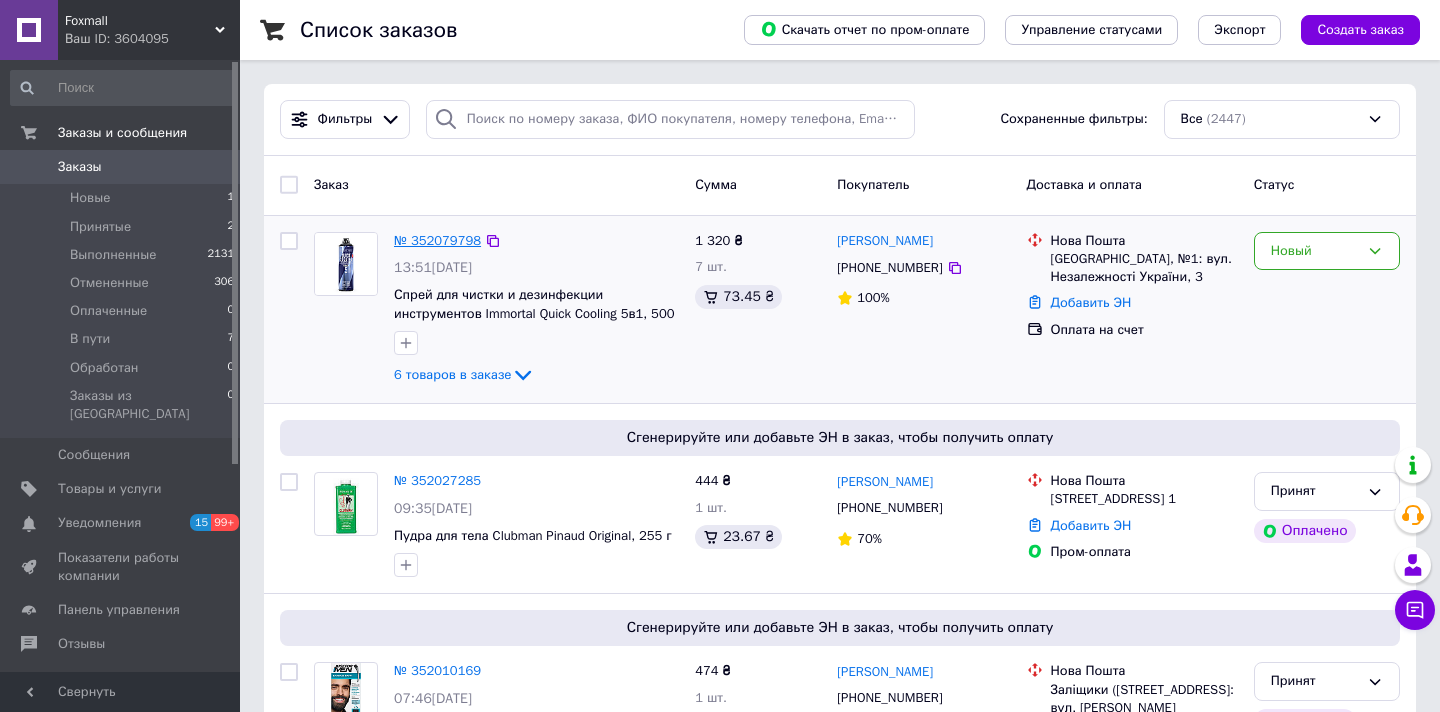 click on "№ 352079798" at bounding box center [437, 240] 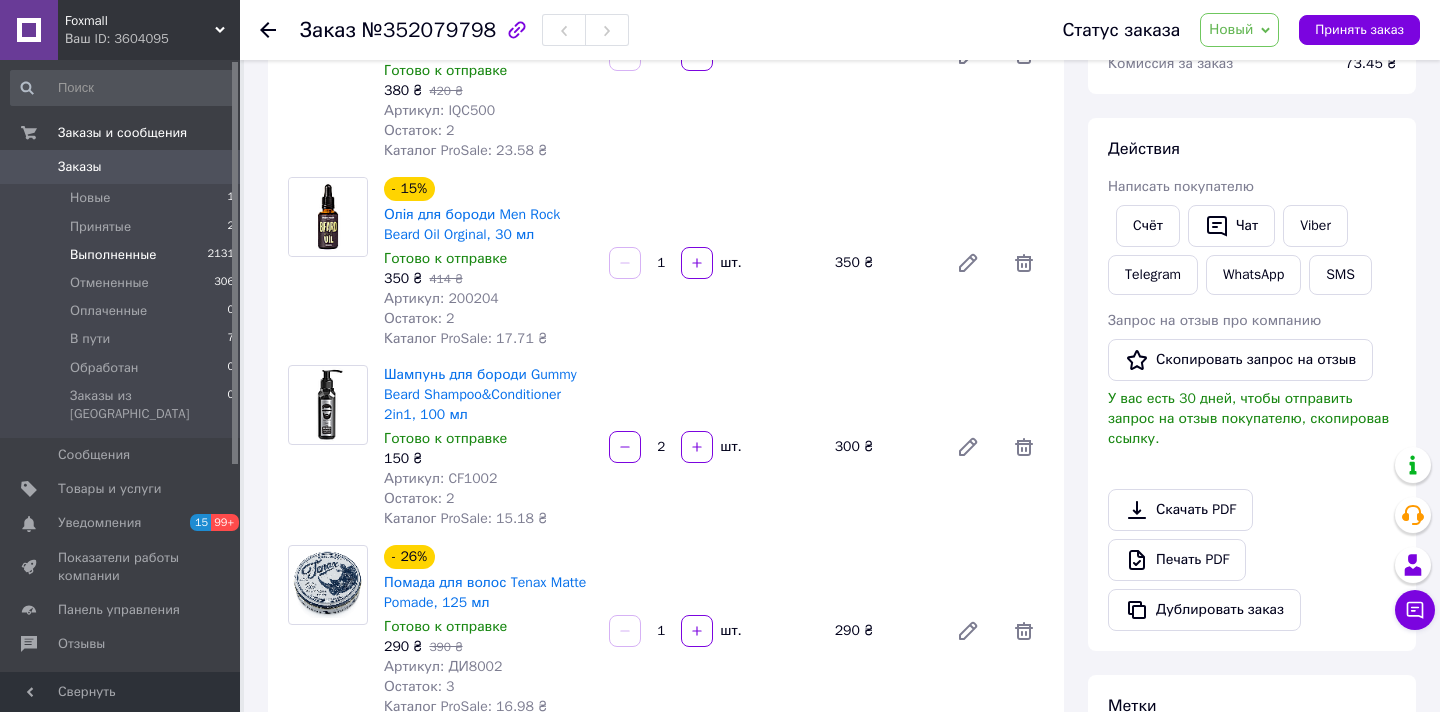 scroll, scrollTop: 252, scrollLeft: 0, axis: vertical 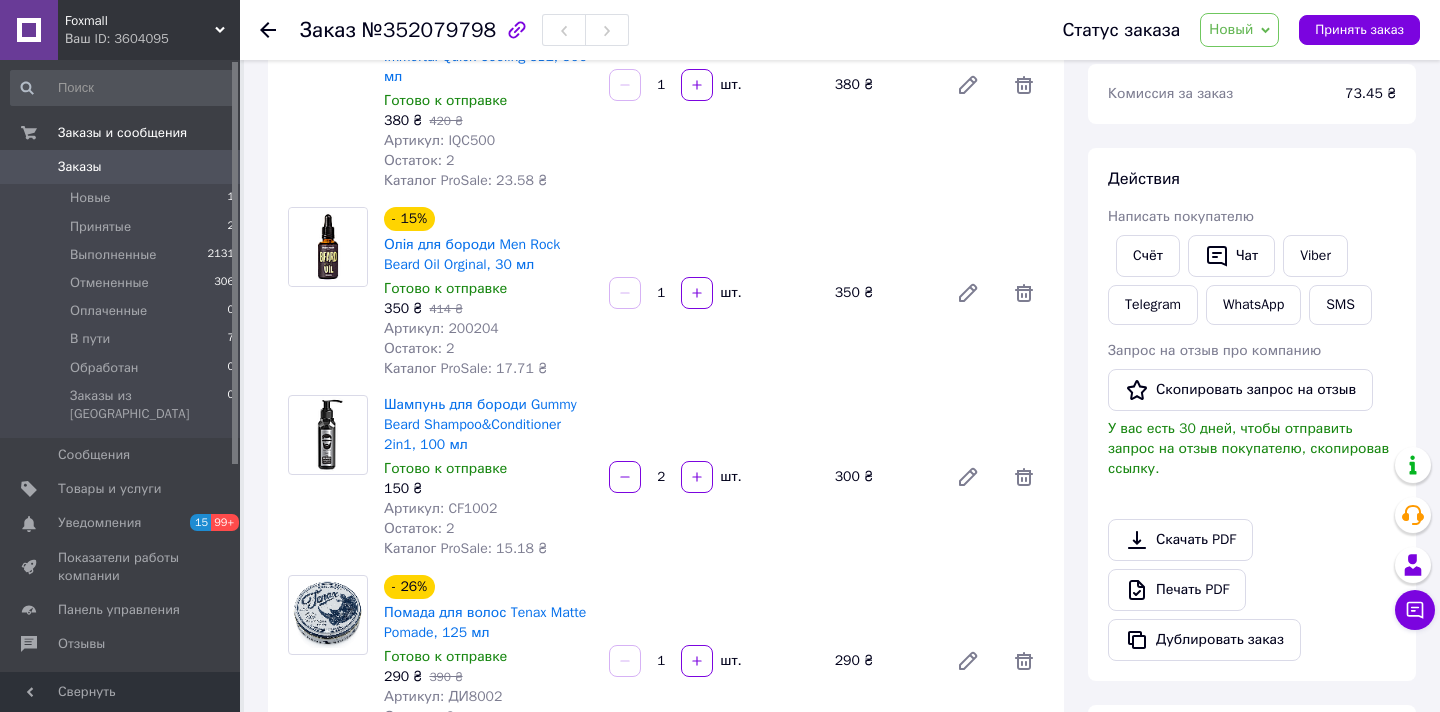 click on "Заказы" at bounding box center (80, 167) 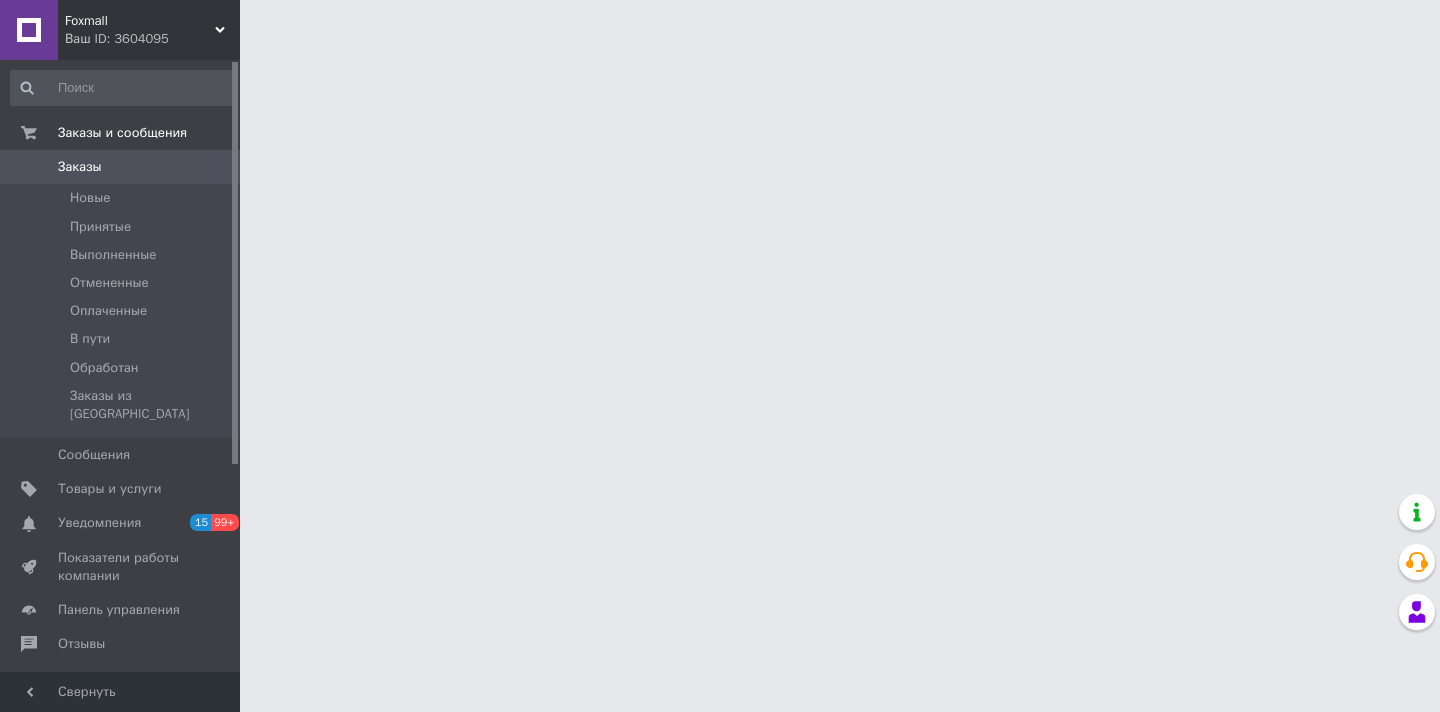 scroll, scrollTop: 0, scrollLeft: 0, axis: both 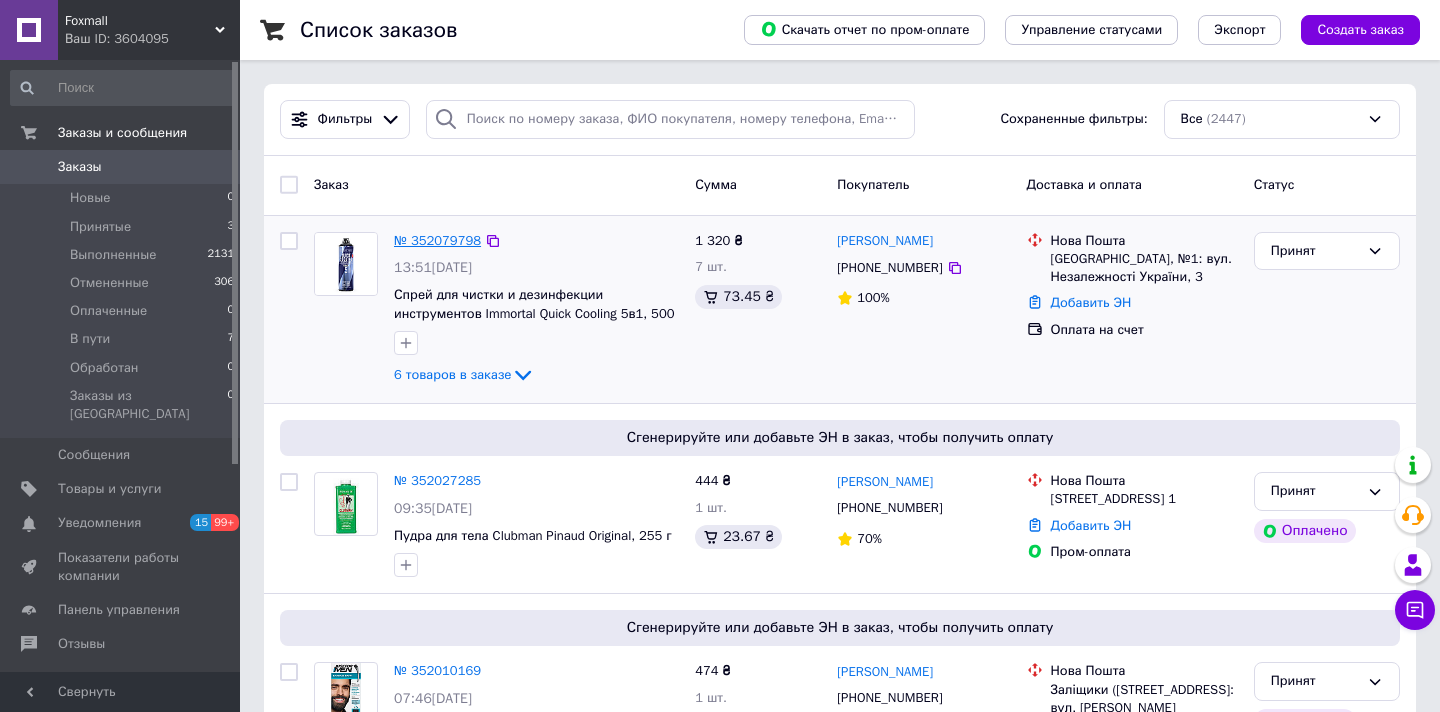 click on "№ 352079798" at bounding box center (437, 240) 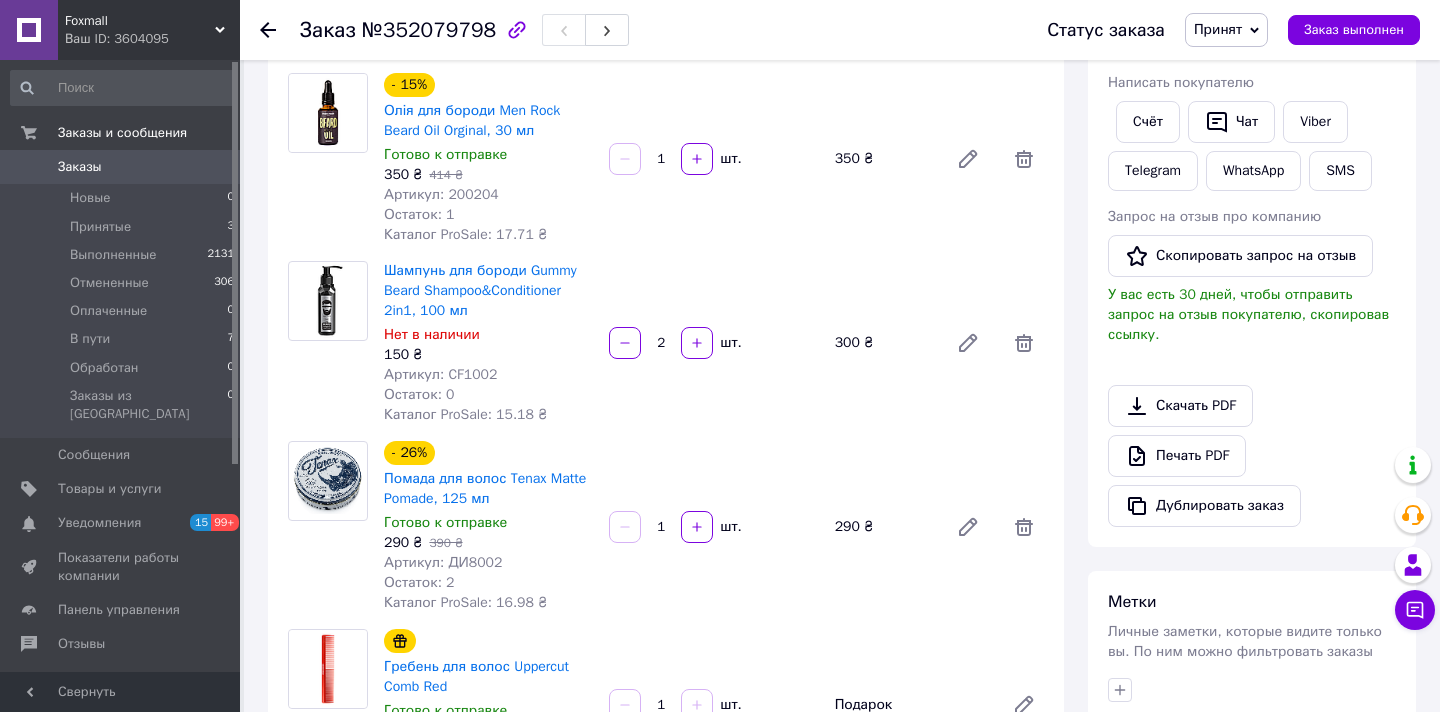 scroll, scrollTop: 0, scrollLeft: 0, axis: both 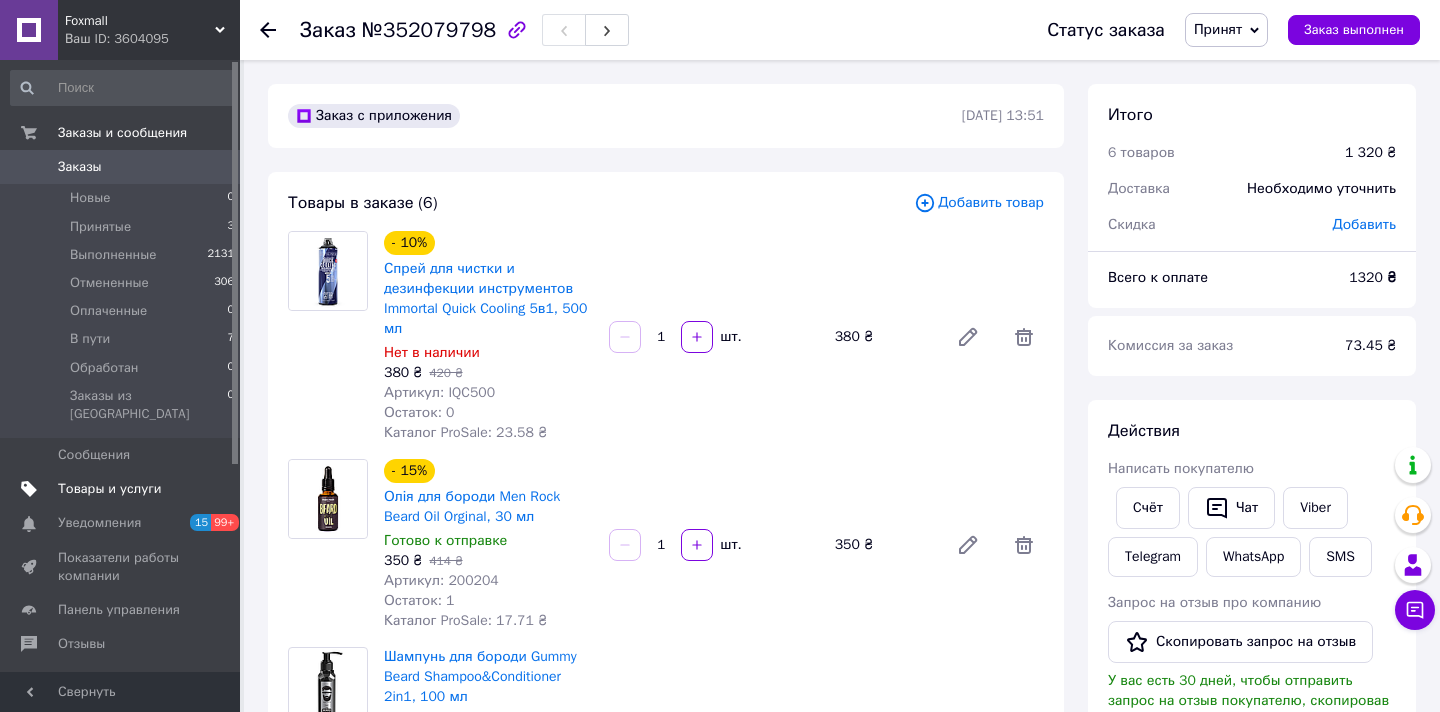 click on "Товары и услуги" at bounding box center (110, 489) 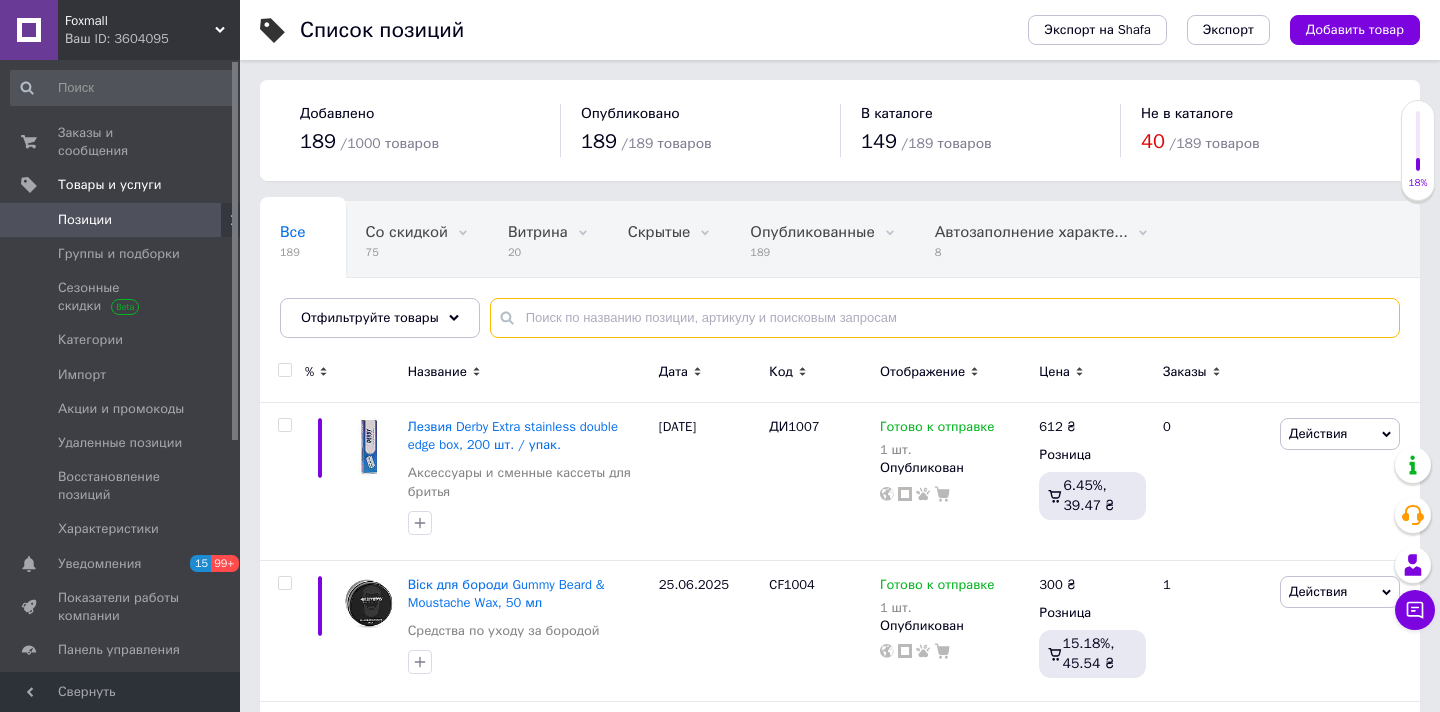 click at bounding box center (945, 318) 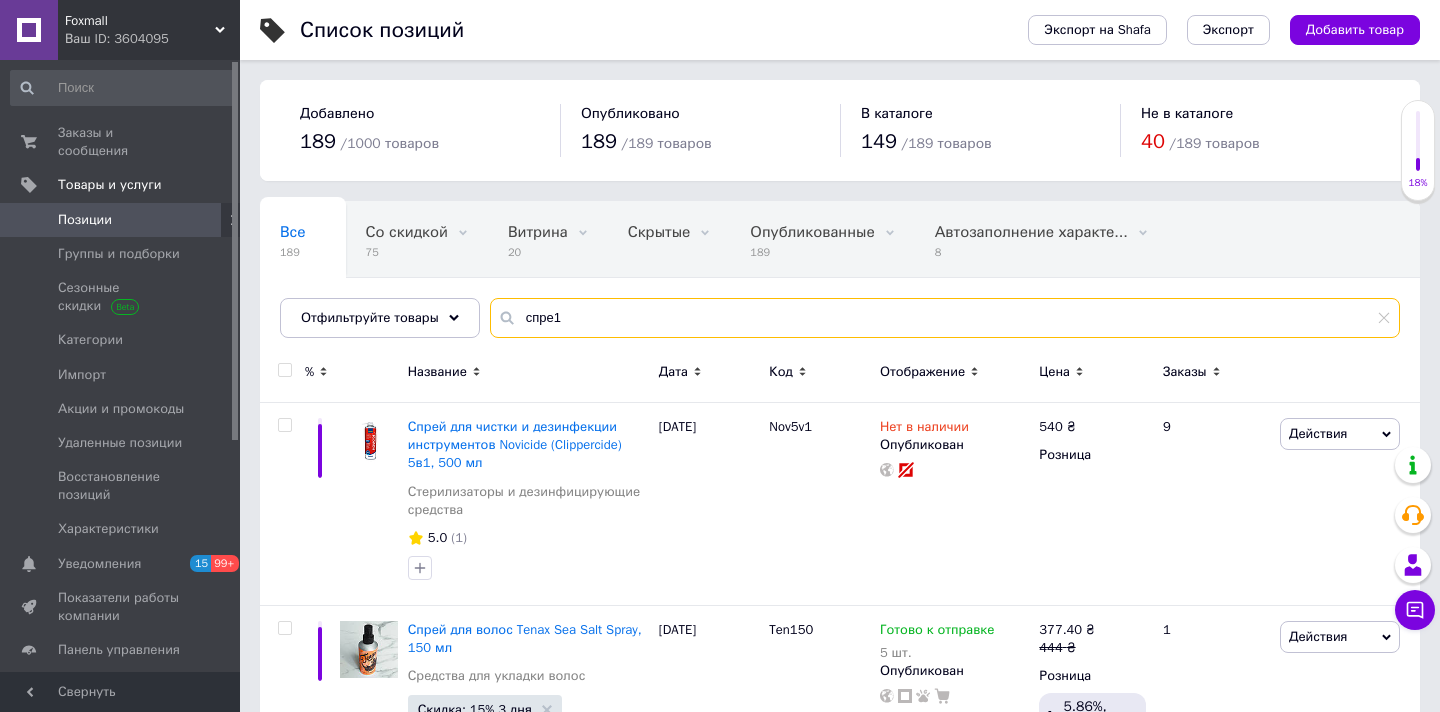 click on "спре1" at bounding box center [945, 318] 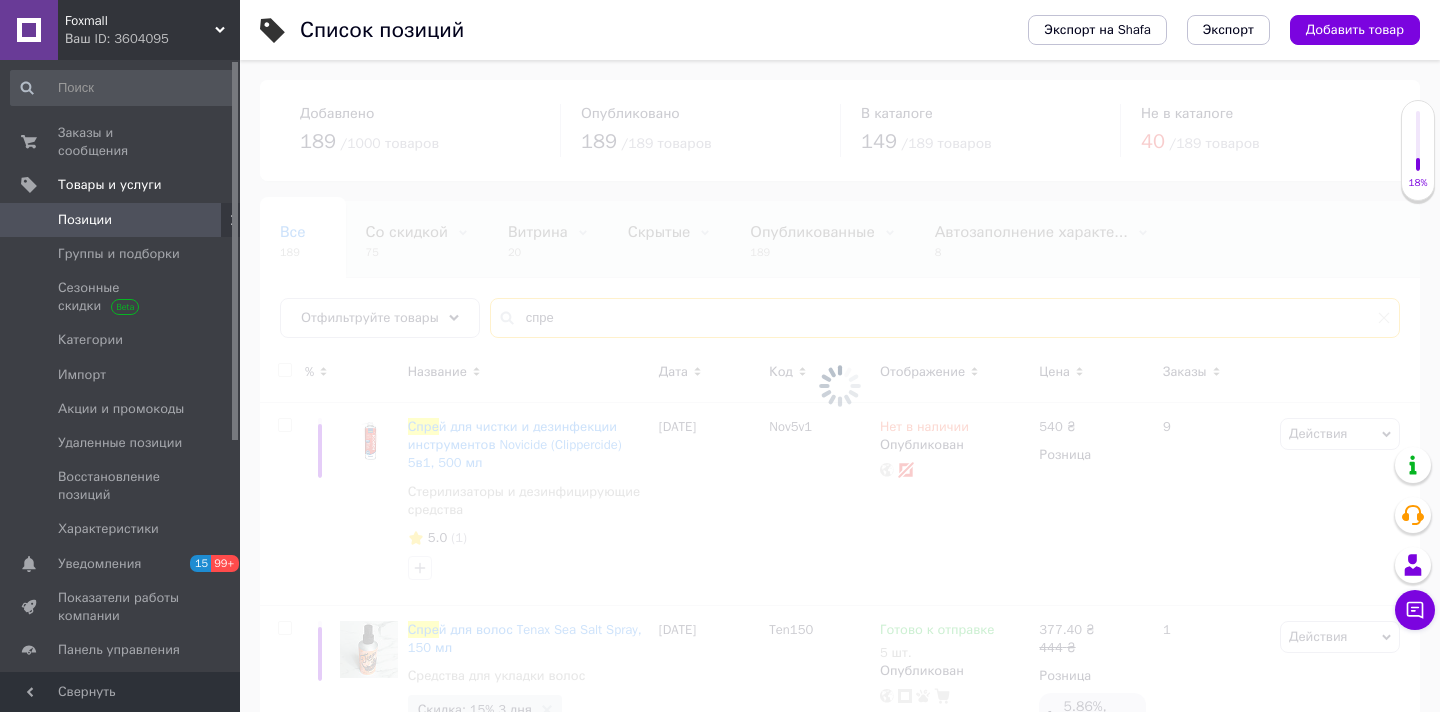 type on "спрей" 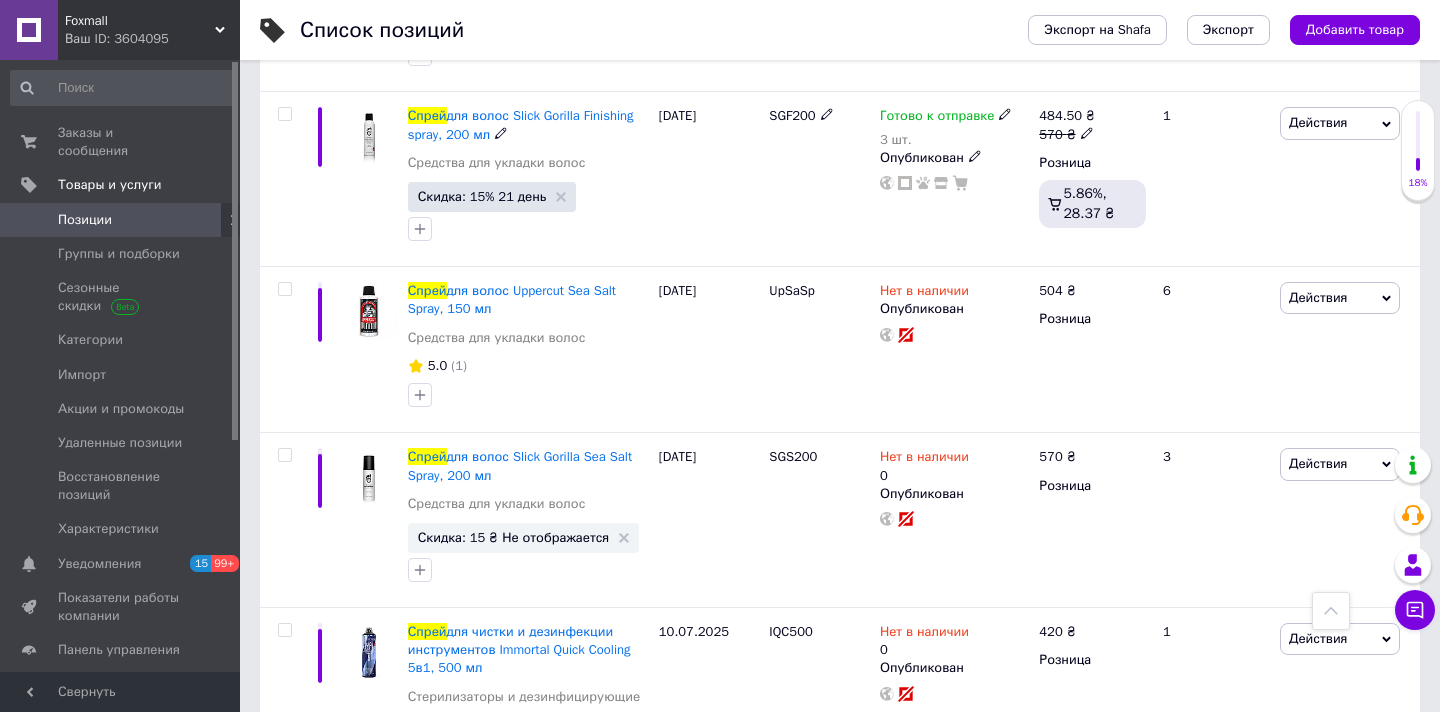 scroll, scrollTop: 1025, scrollLeft: 0, axis: vertical 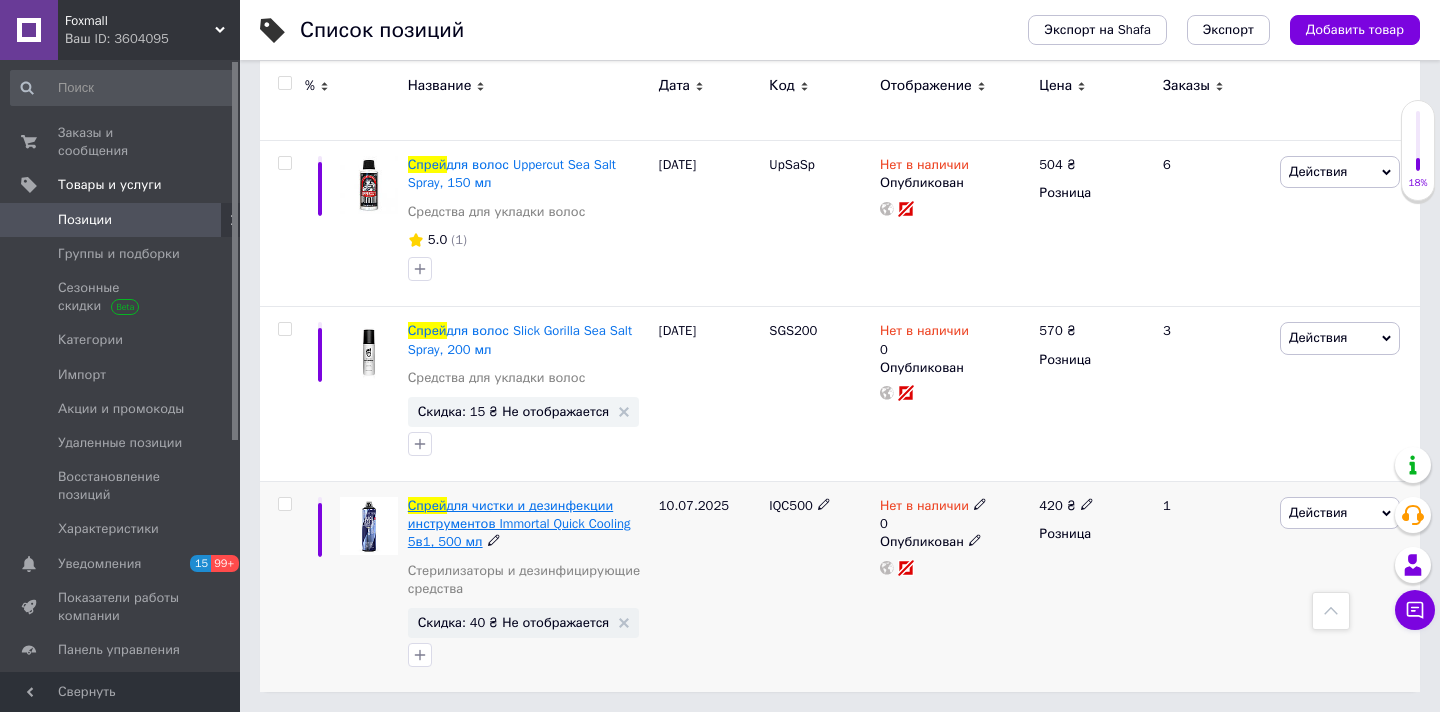 click on "для чистки и дезинфекции инструментов Immortal Quick Cooling 5в1, 500 мл" at bounding box center (519, 523) 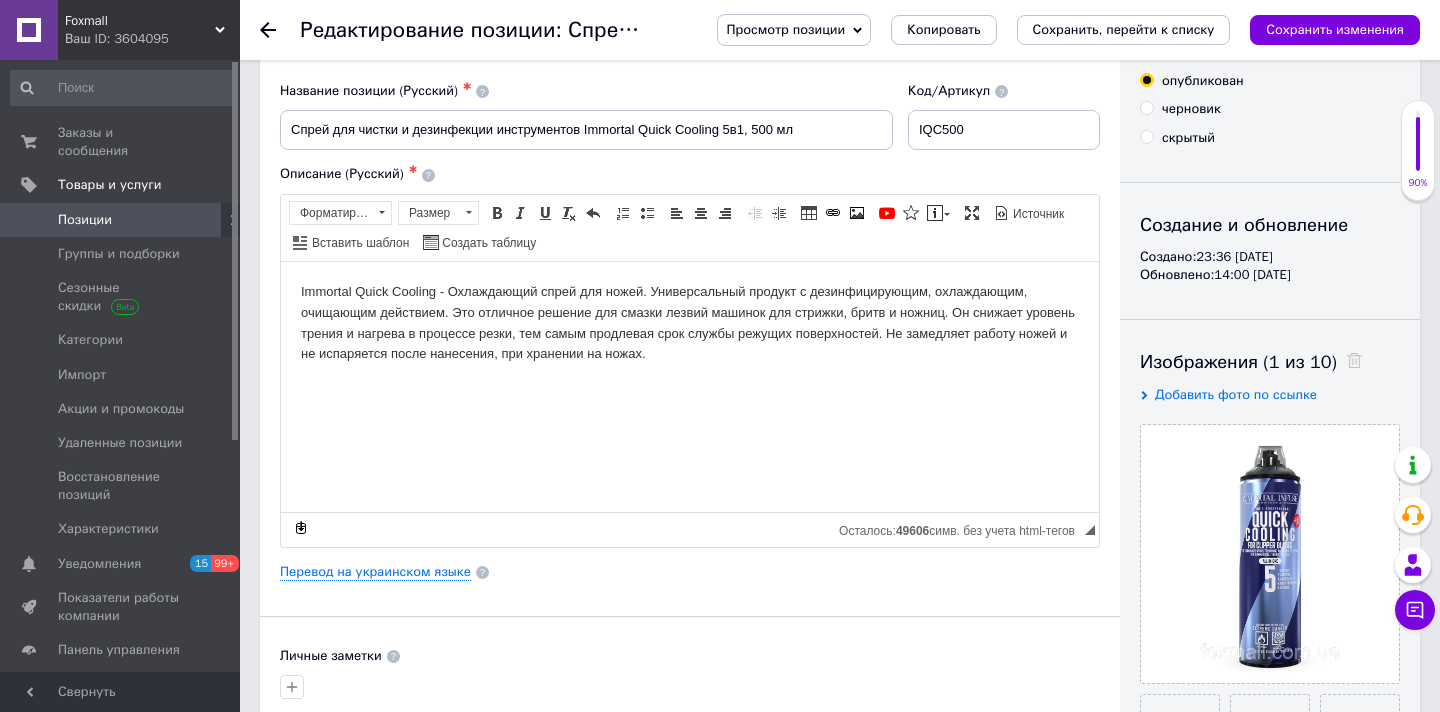 scroll, scrollTop: 0, scrollLeft: 0, axis: both 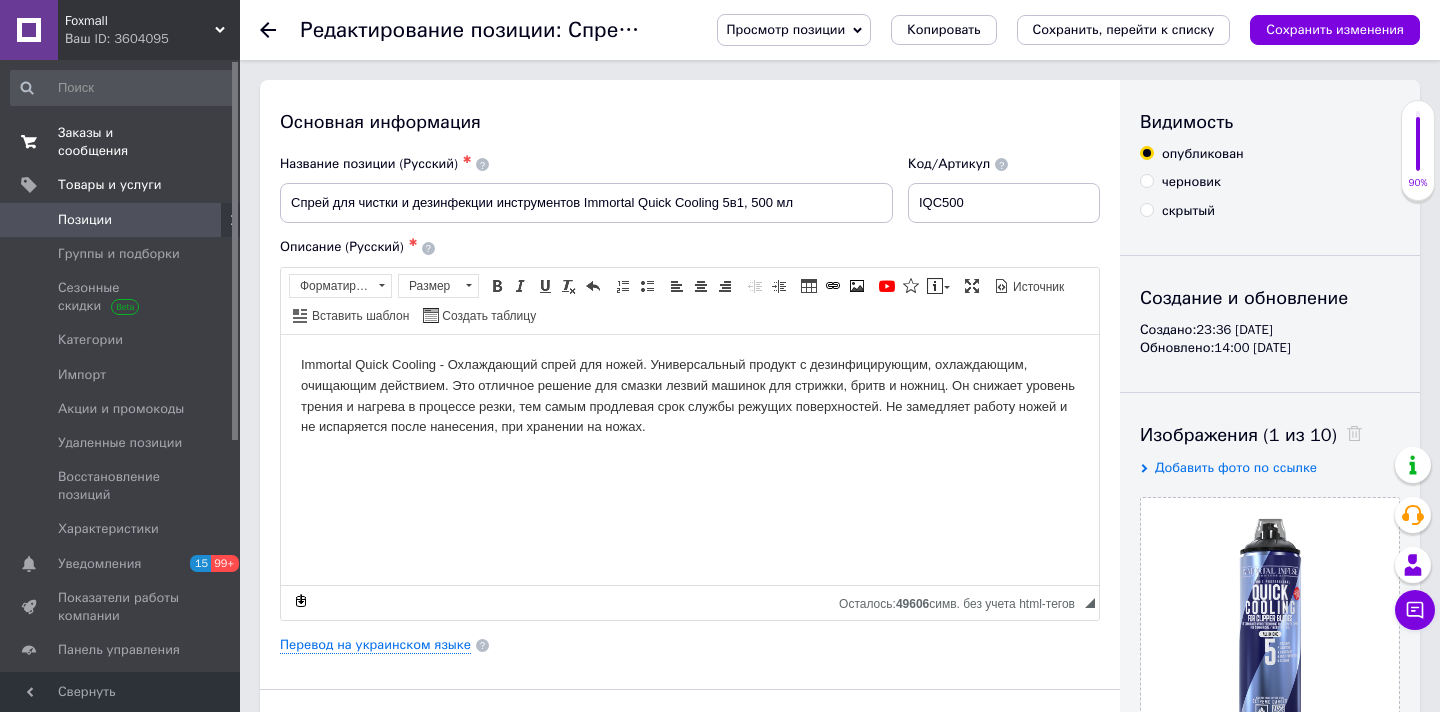 click on "Заказы и сообщения" at bounding box center [121, 142] 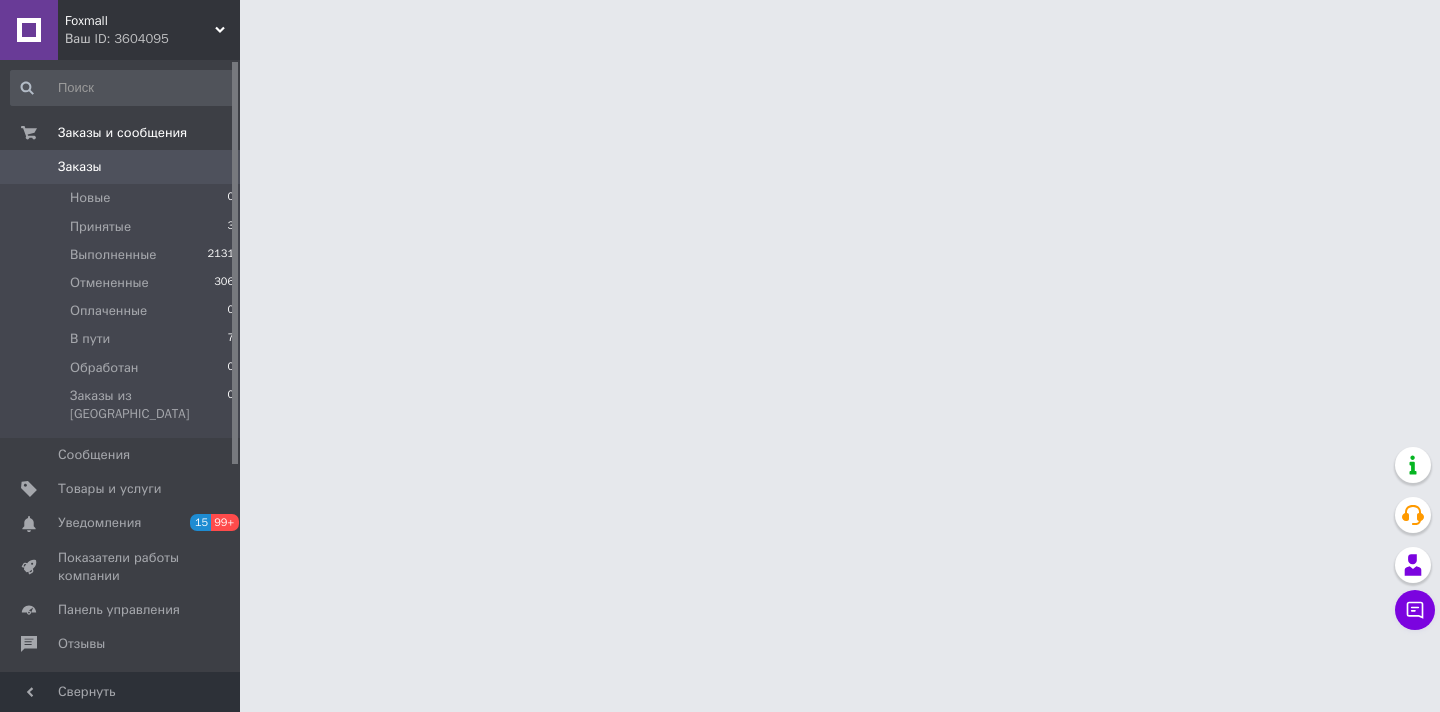 click on "Заказы" at bounding box center (80, 167) 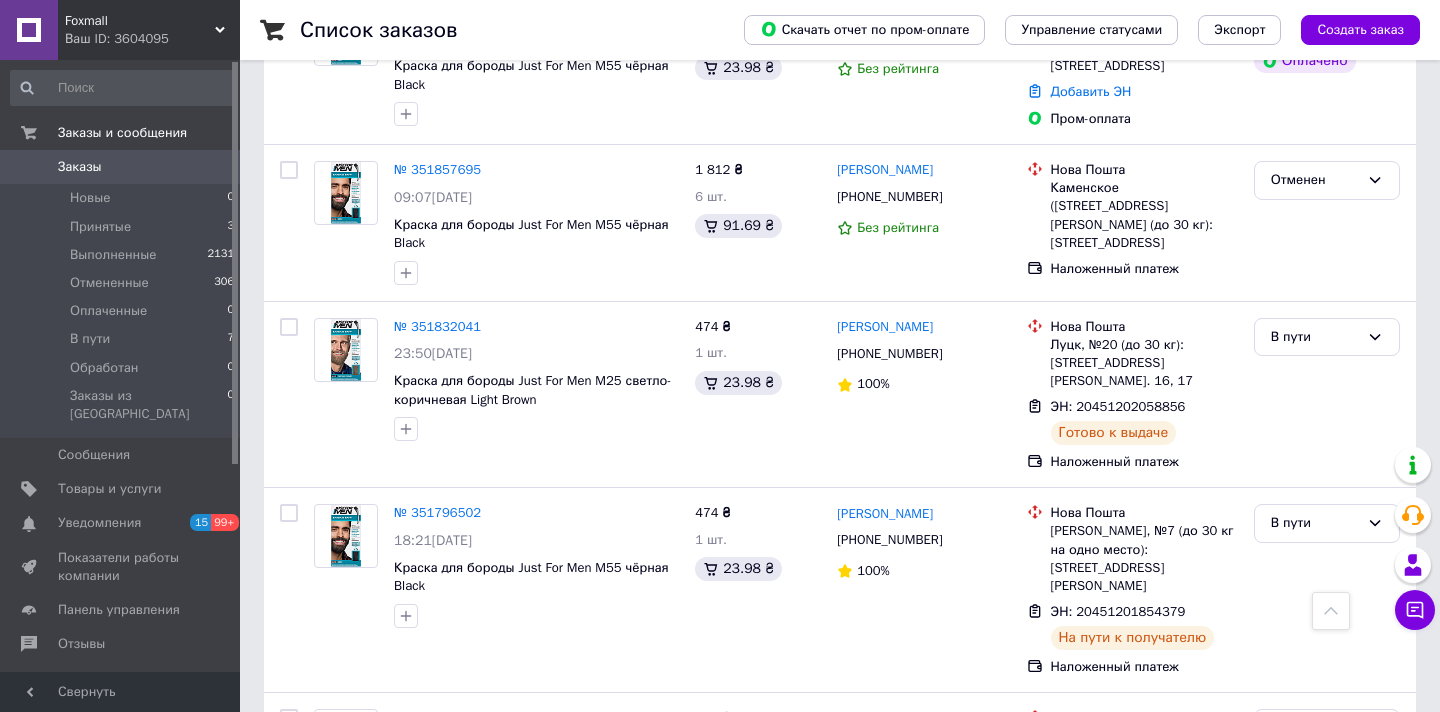 scroll, scrollTop: 0, scrollLeft: 0, axis: both 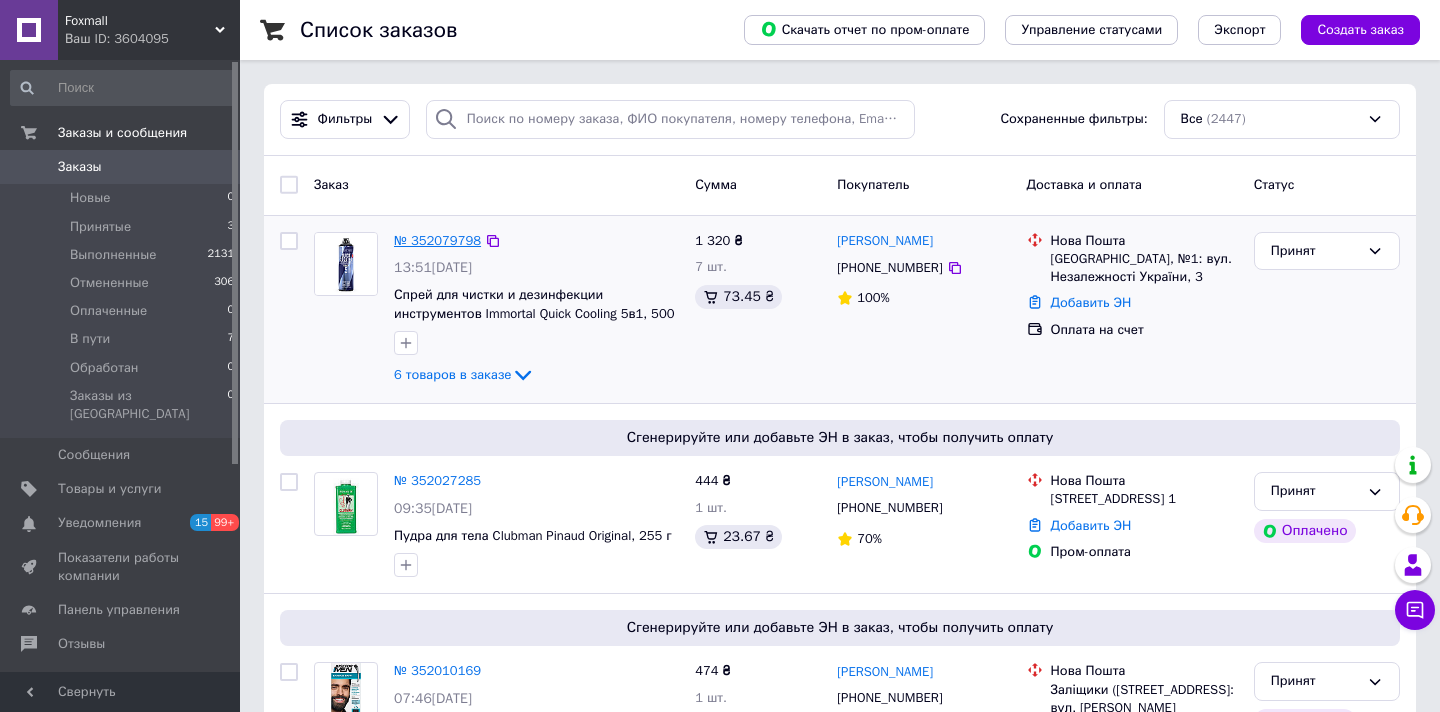 click on "№ 352079798" at bounding box center (437, 240) 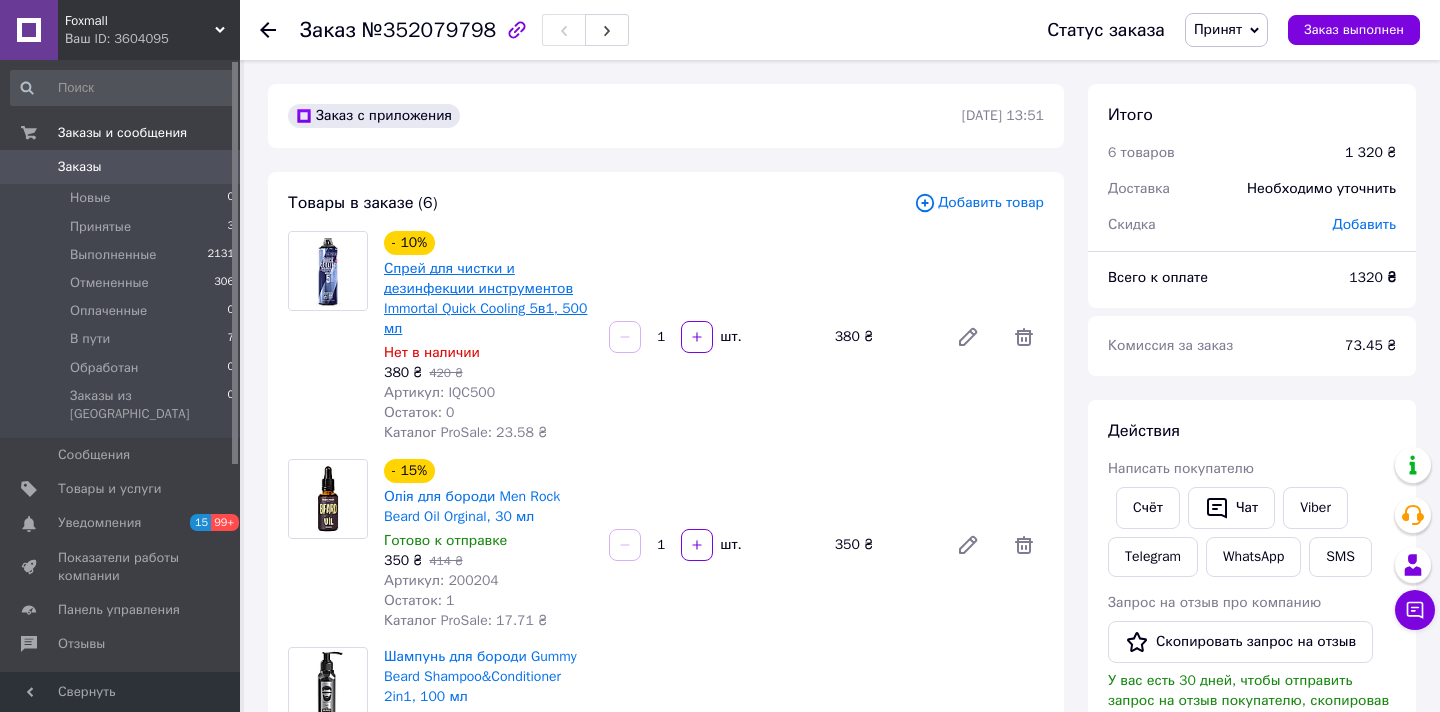 click on "Спрей для чистки и дезинфекции инструментов Immortal Quick Cooling 5в1, 500 мл" at bounding box center (485, 298) 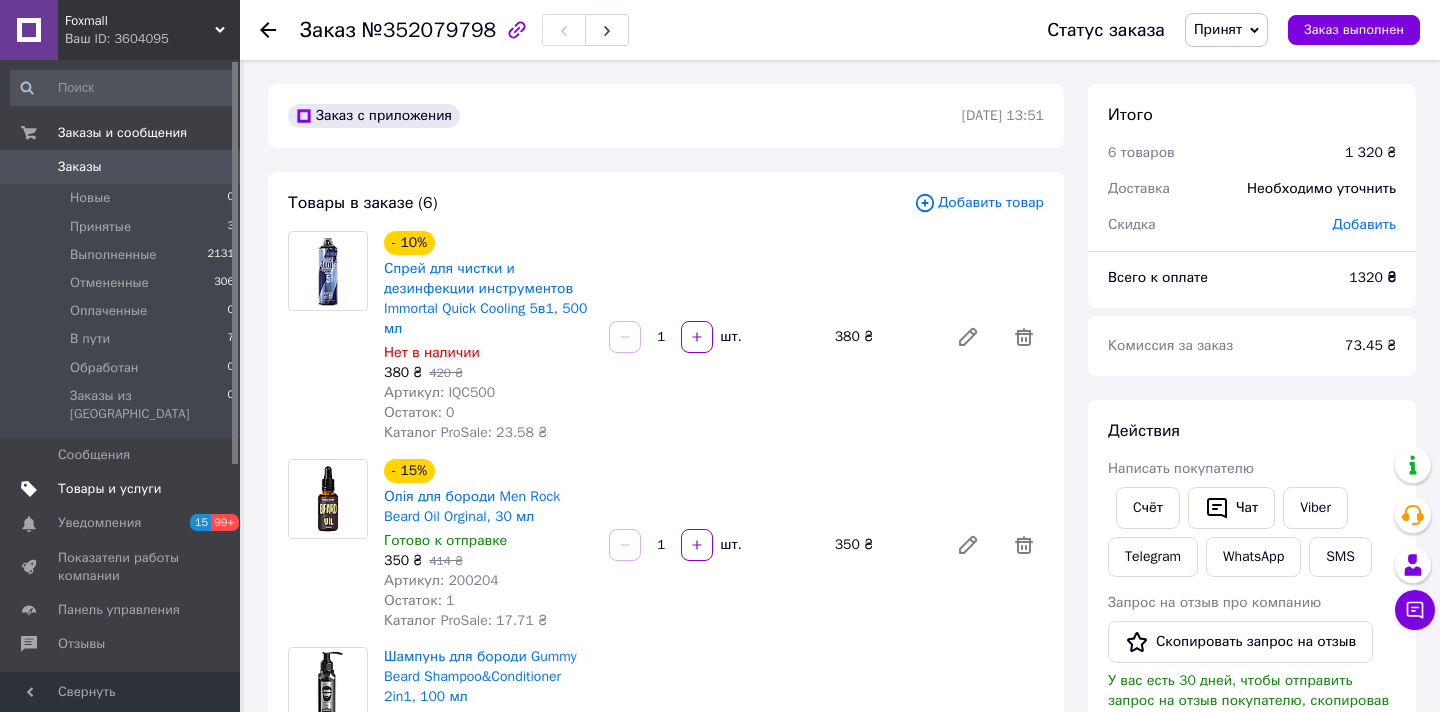 click on "Товары и услуги" at bounding box center (110, 489) 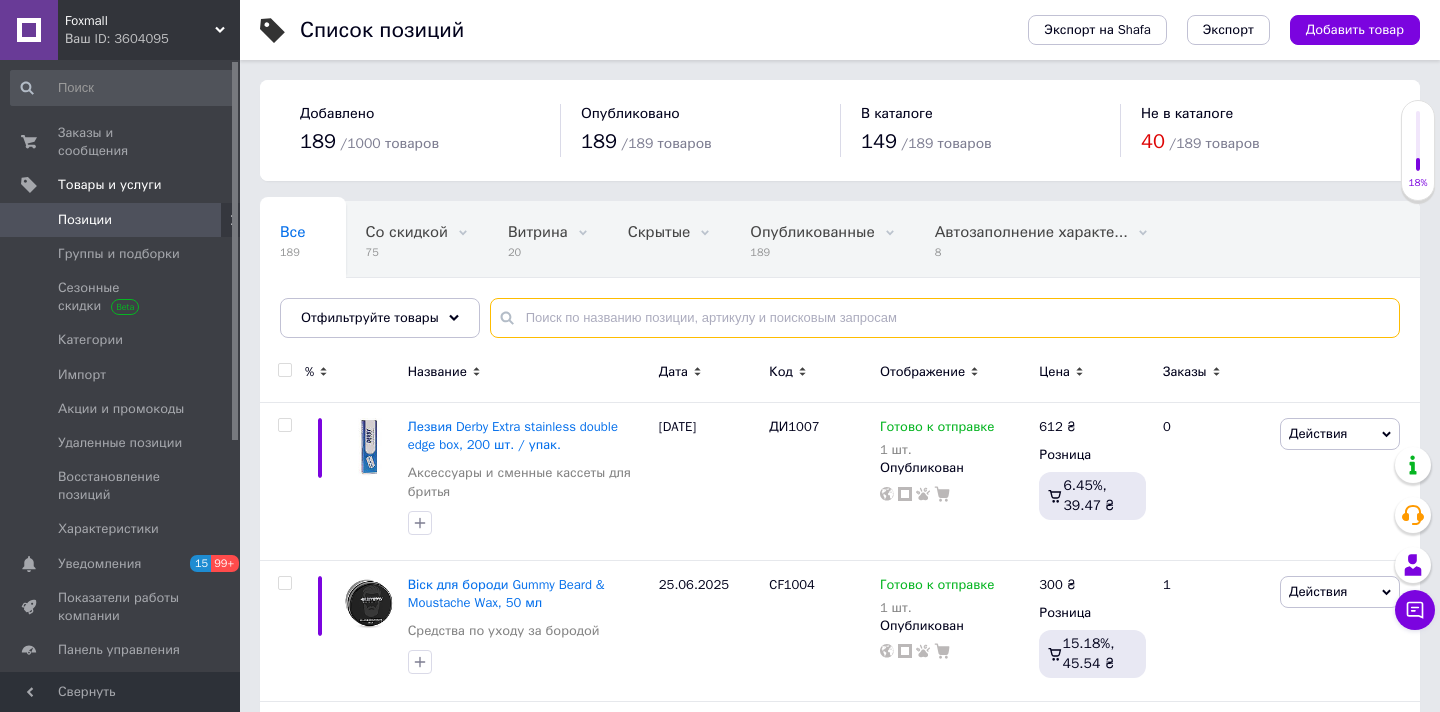 click at bounding box center (945, 318) 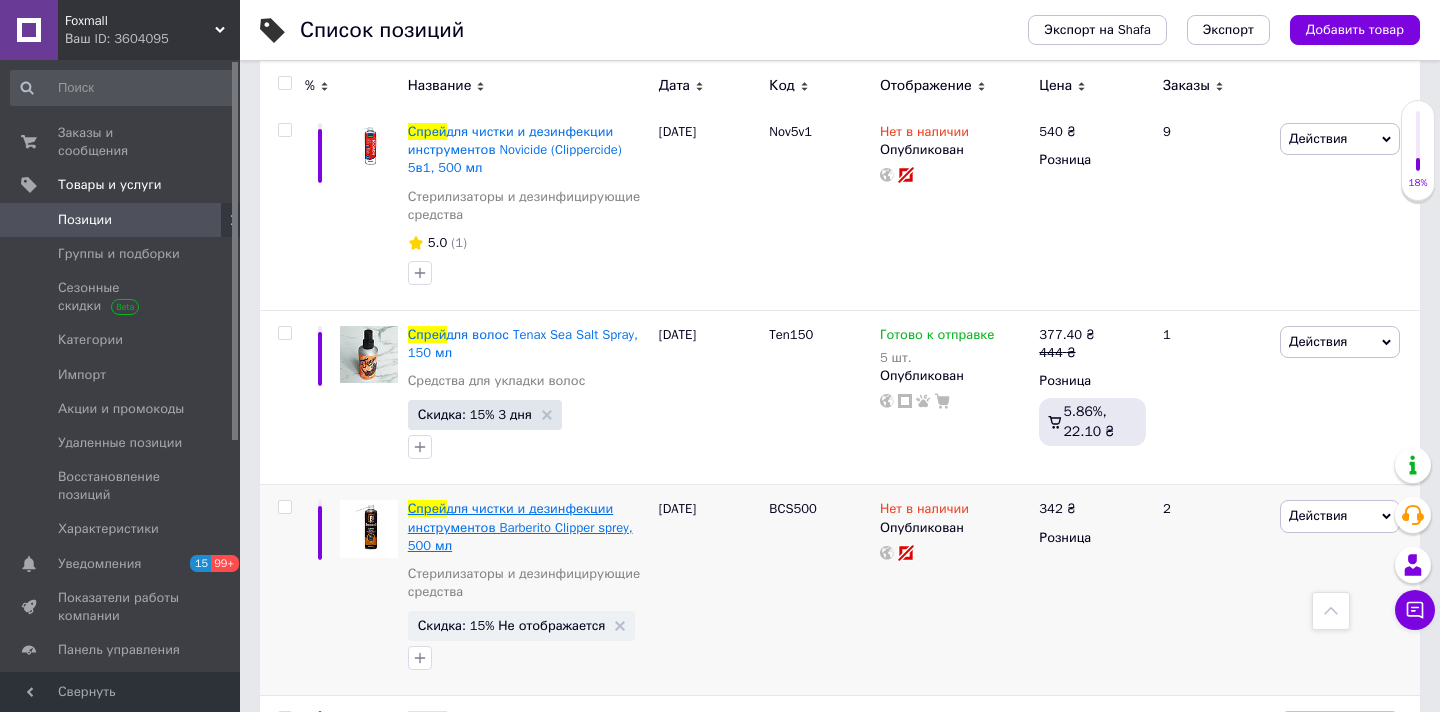scroll, scrollTop: 287, scrollLeft: 0, axis: vertical 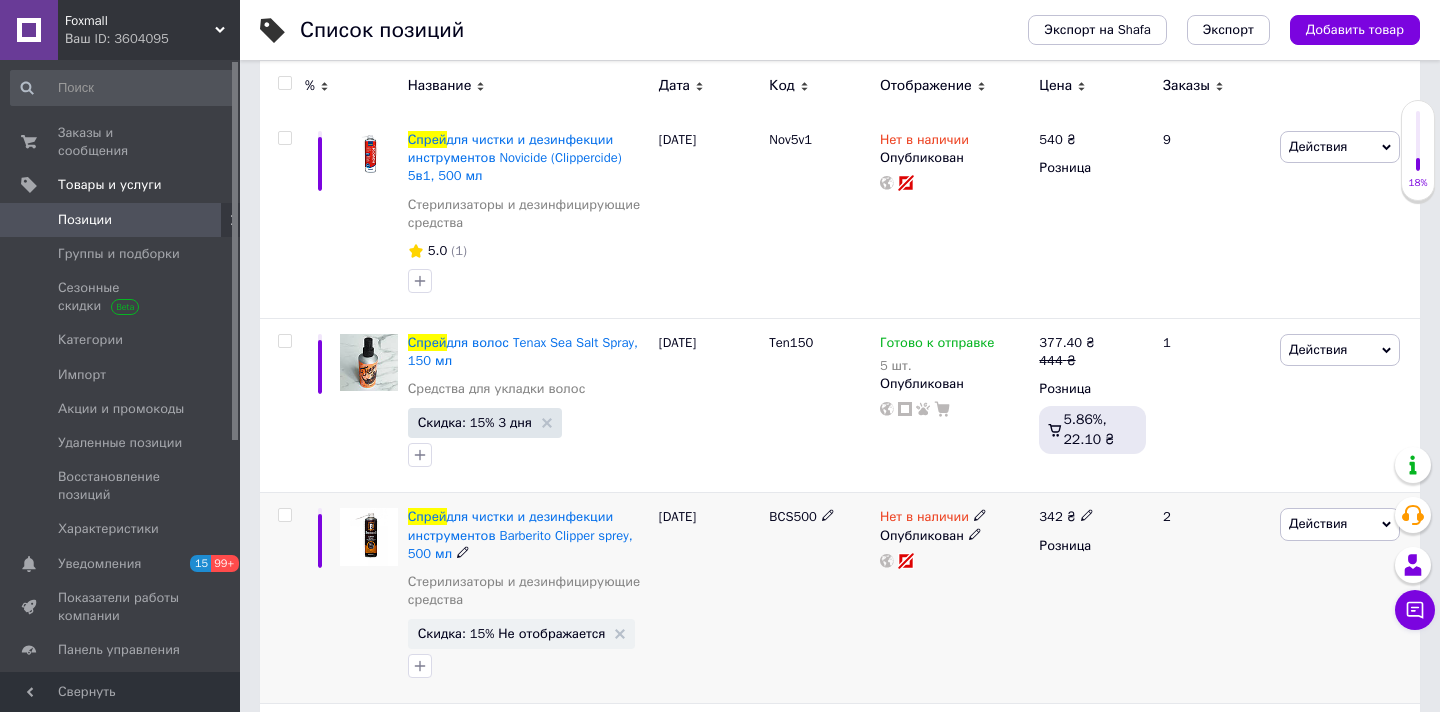 type on "спрей" 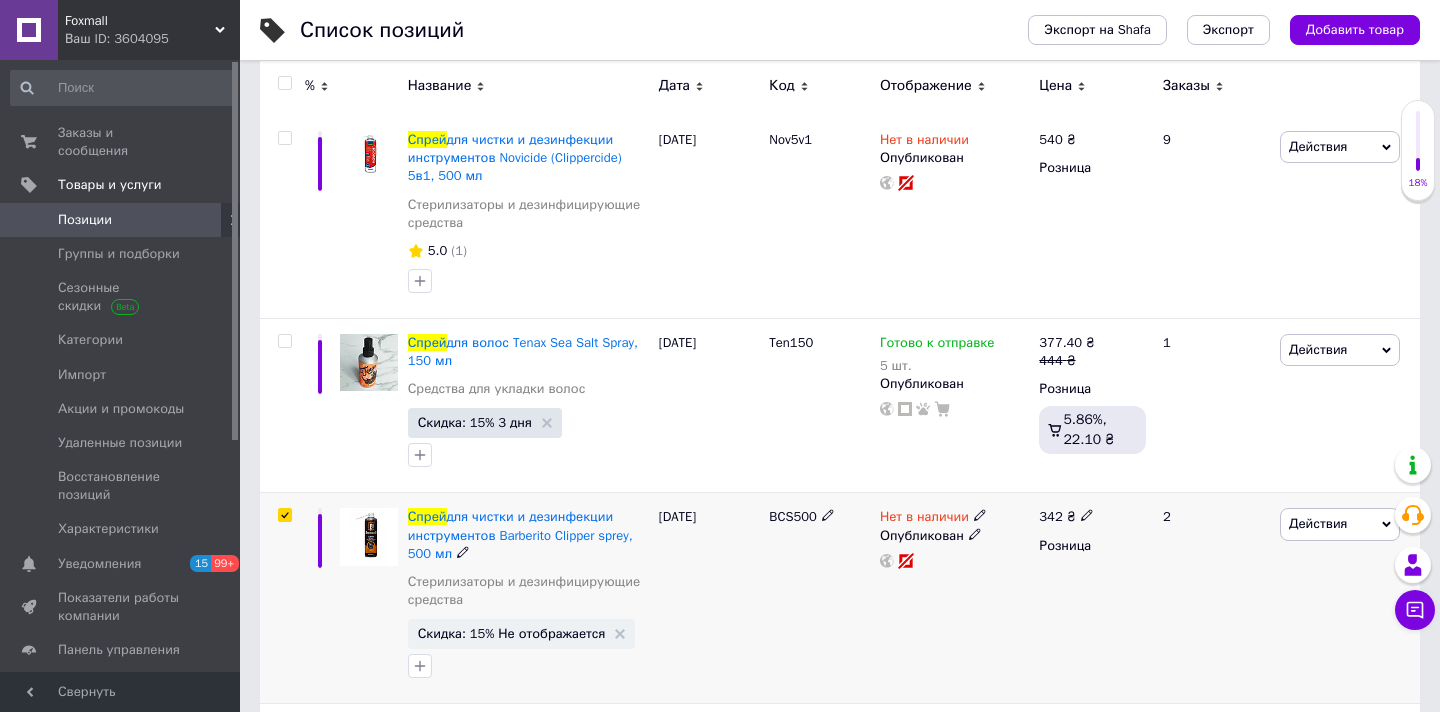 checkbox on "true" 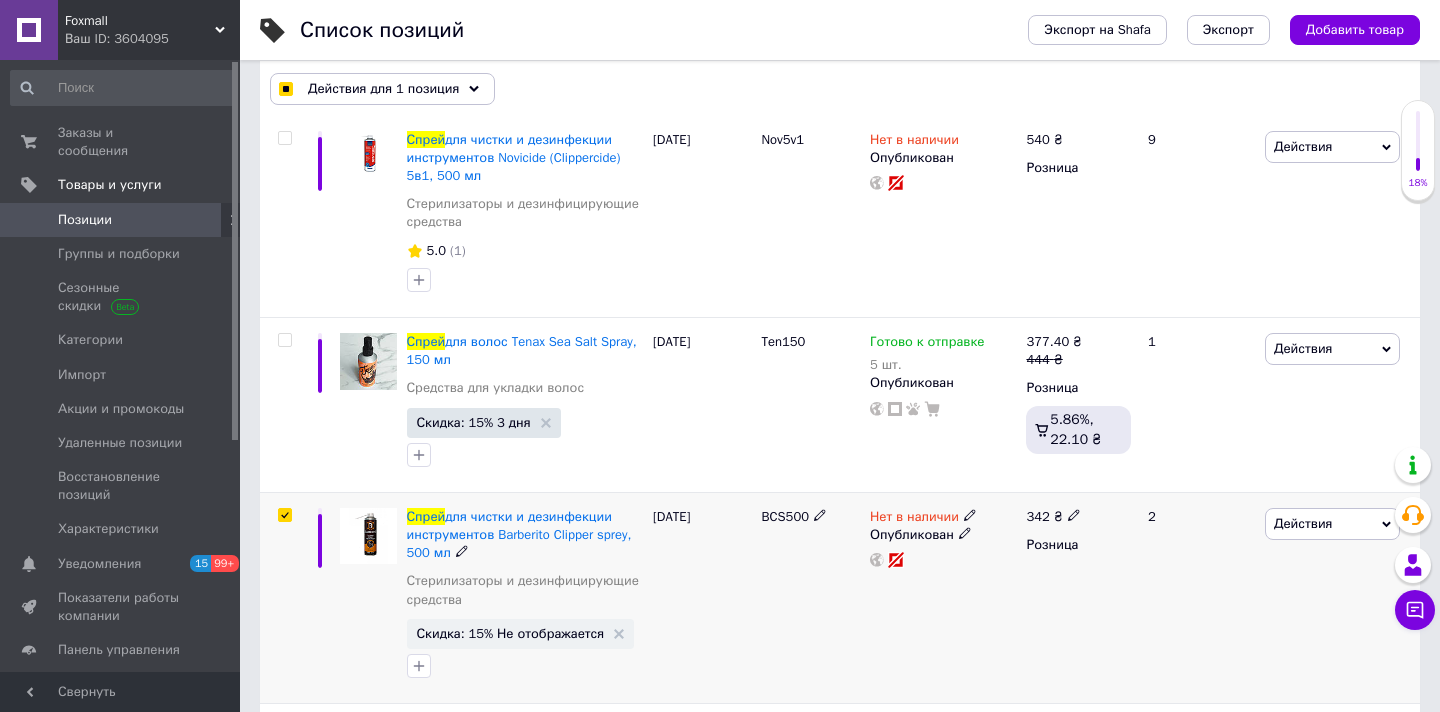 click on "Действия" at bounding box center [1332, 524] 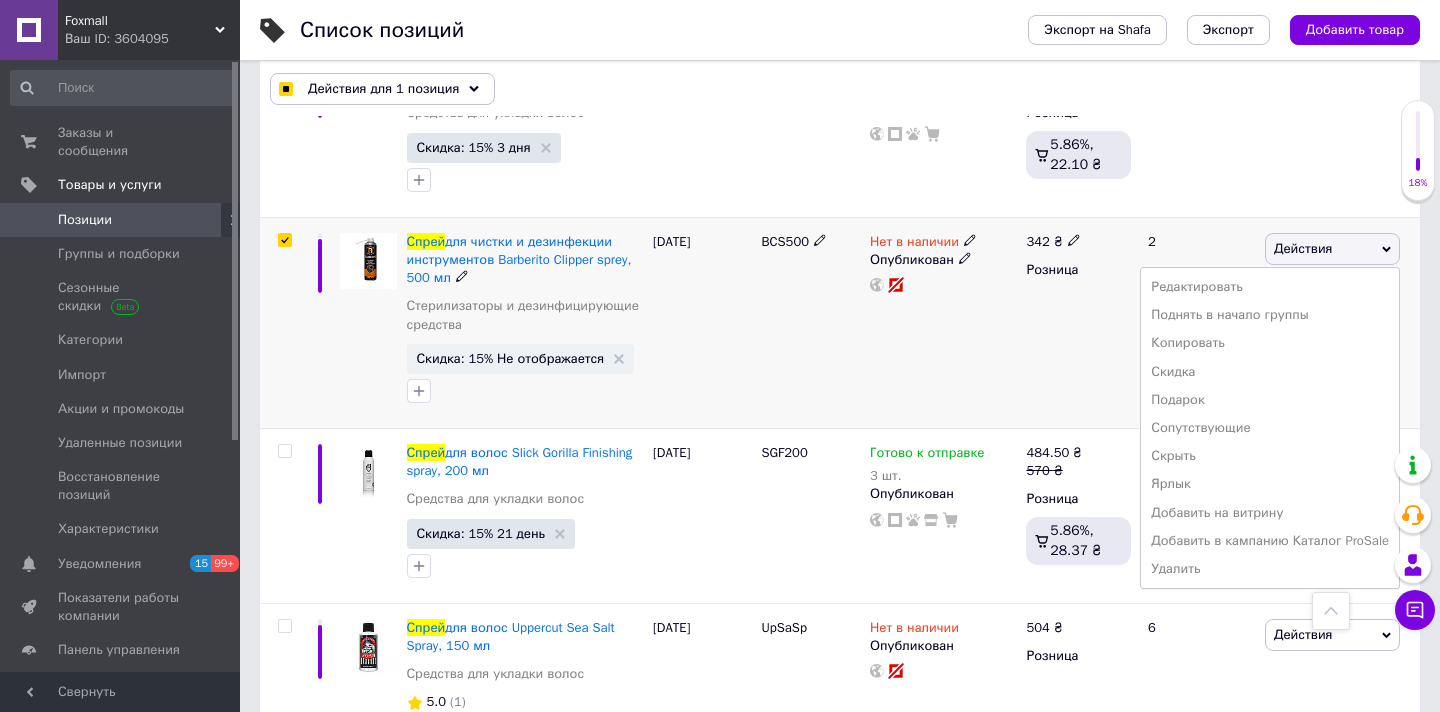 scroll, scrollTop: 565, scrollLeft: 0, axis: vertical 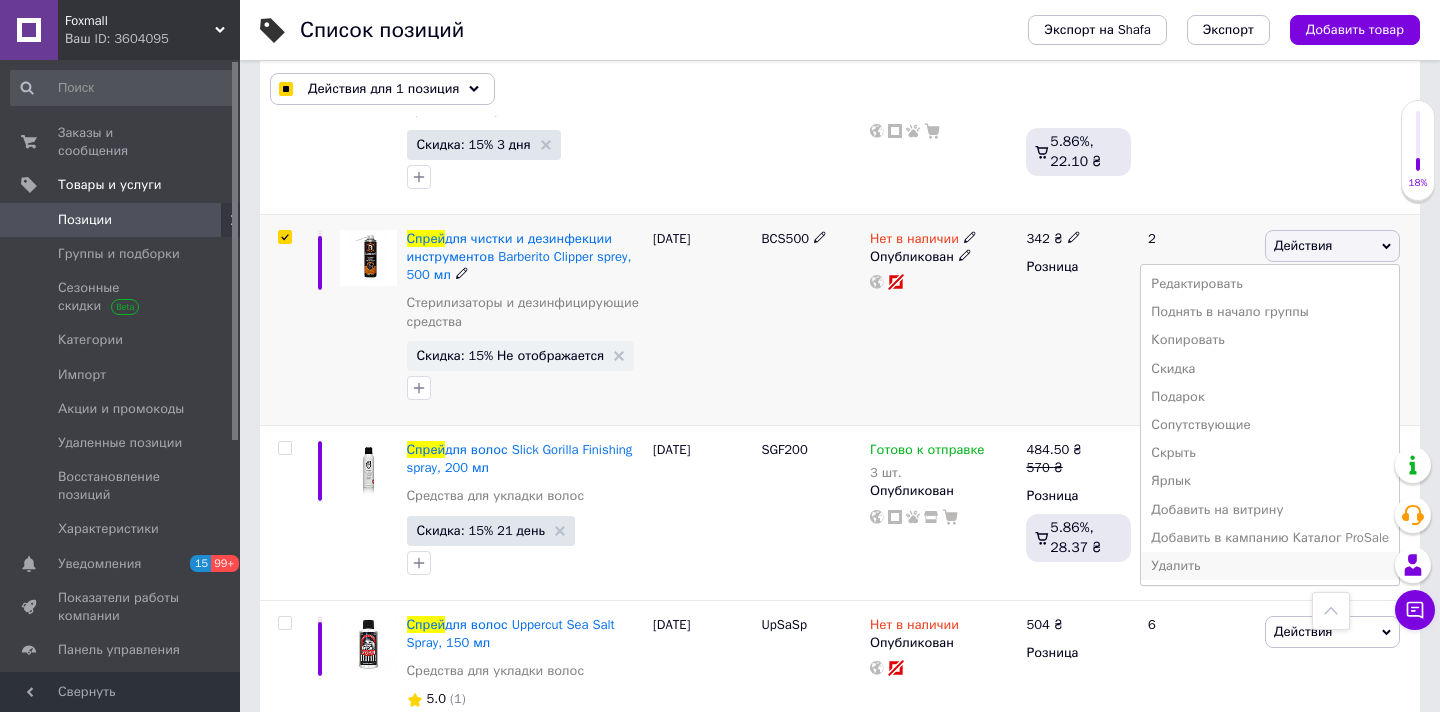 click on "Удалить" at bounding box center (1270, 566) 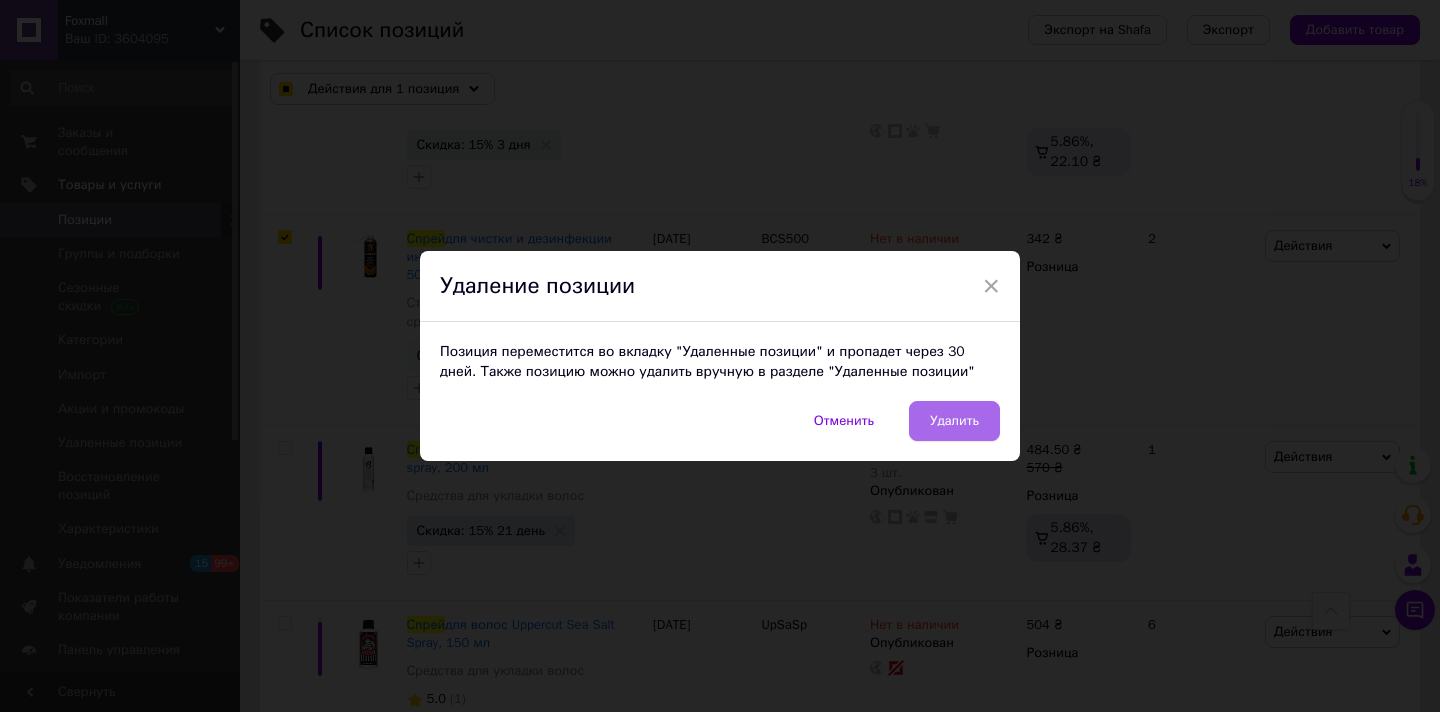 click on "Удалить" at bounding box center [954, 421] 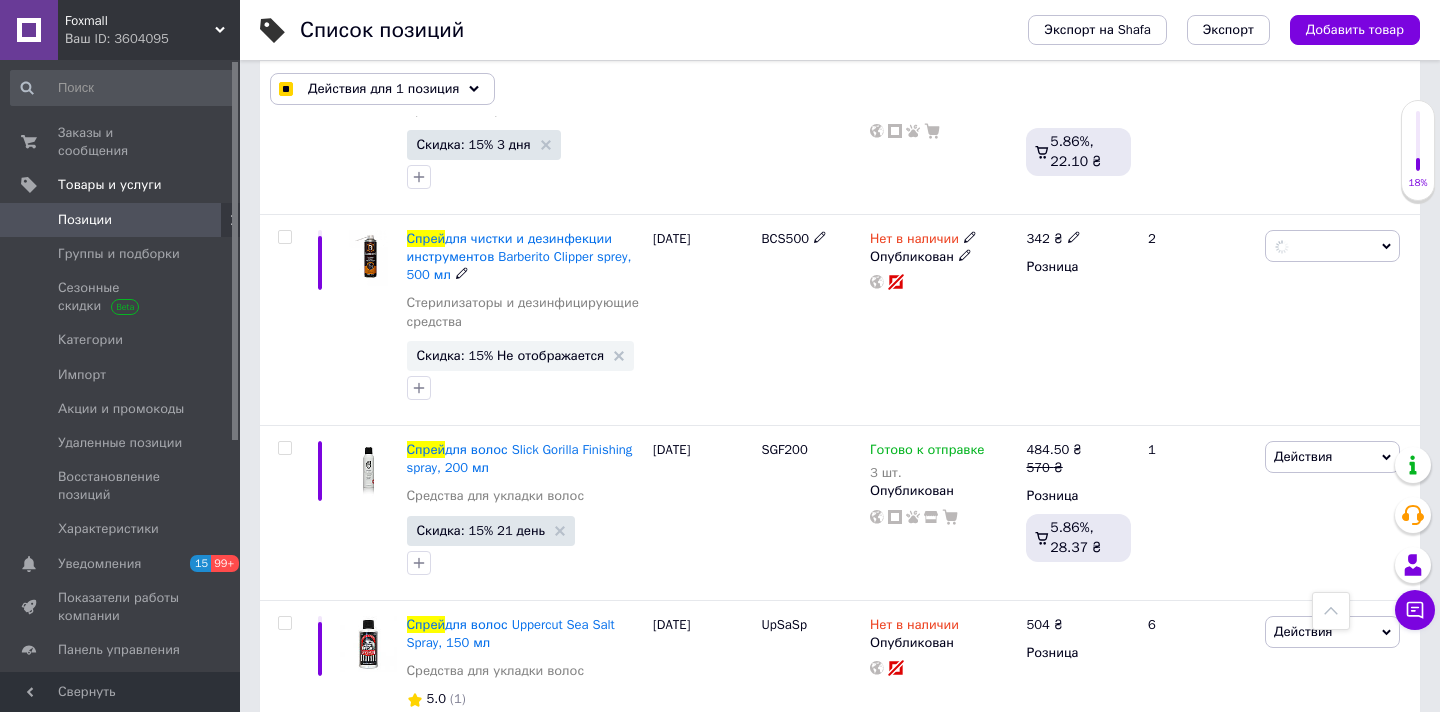 checkbox on "false" 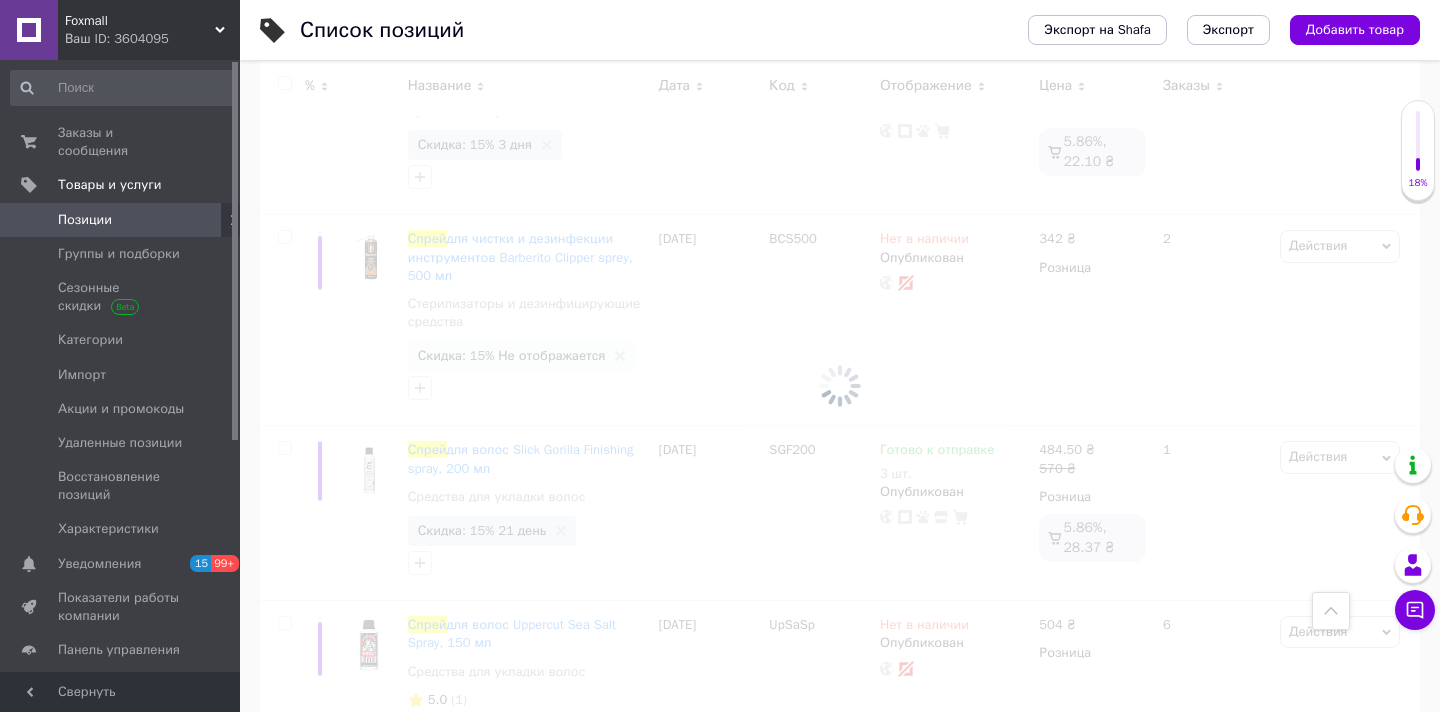 click at bounding box center [840, 386] 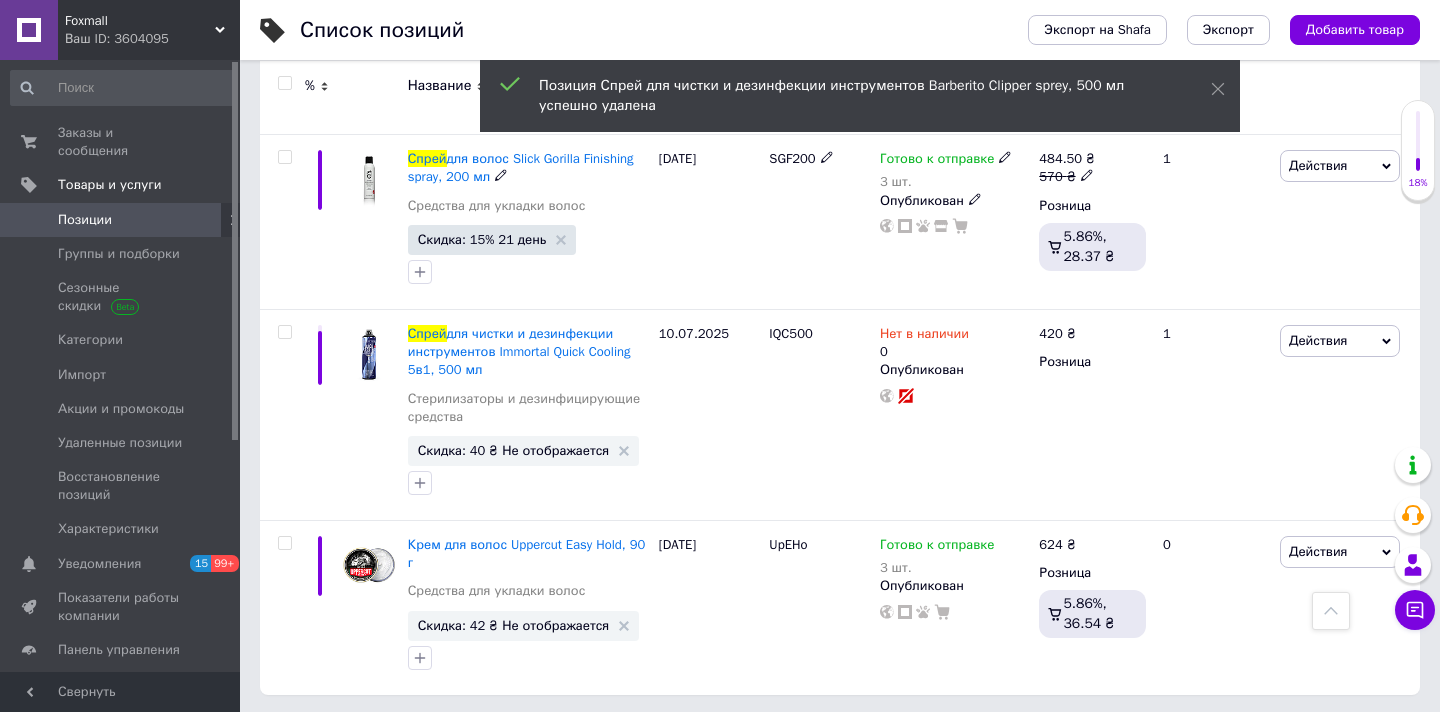scroll, scrollTop: 989, scrollLeft: 0, axis: vertical 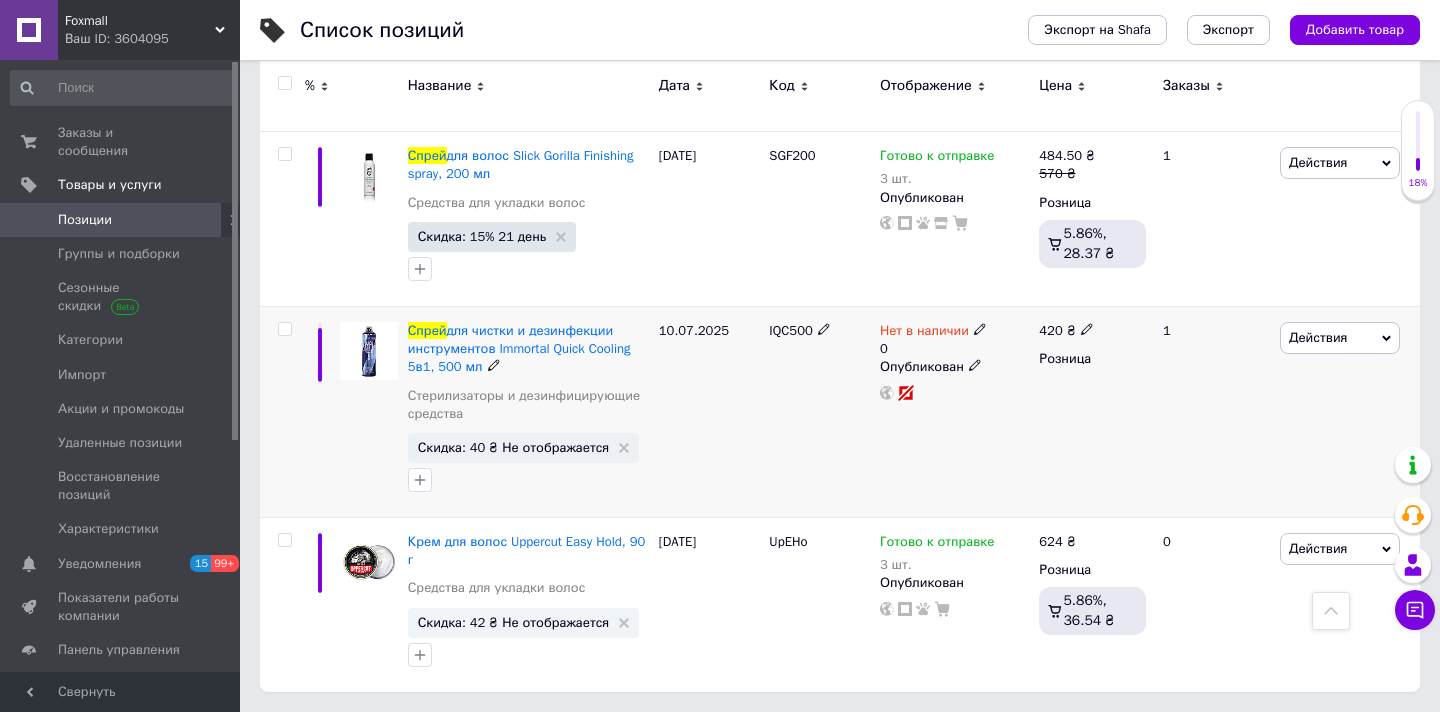 click on "Действия" at bounding box center [1340, 338] 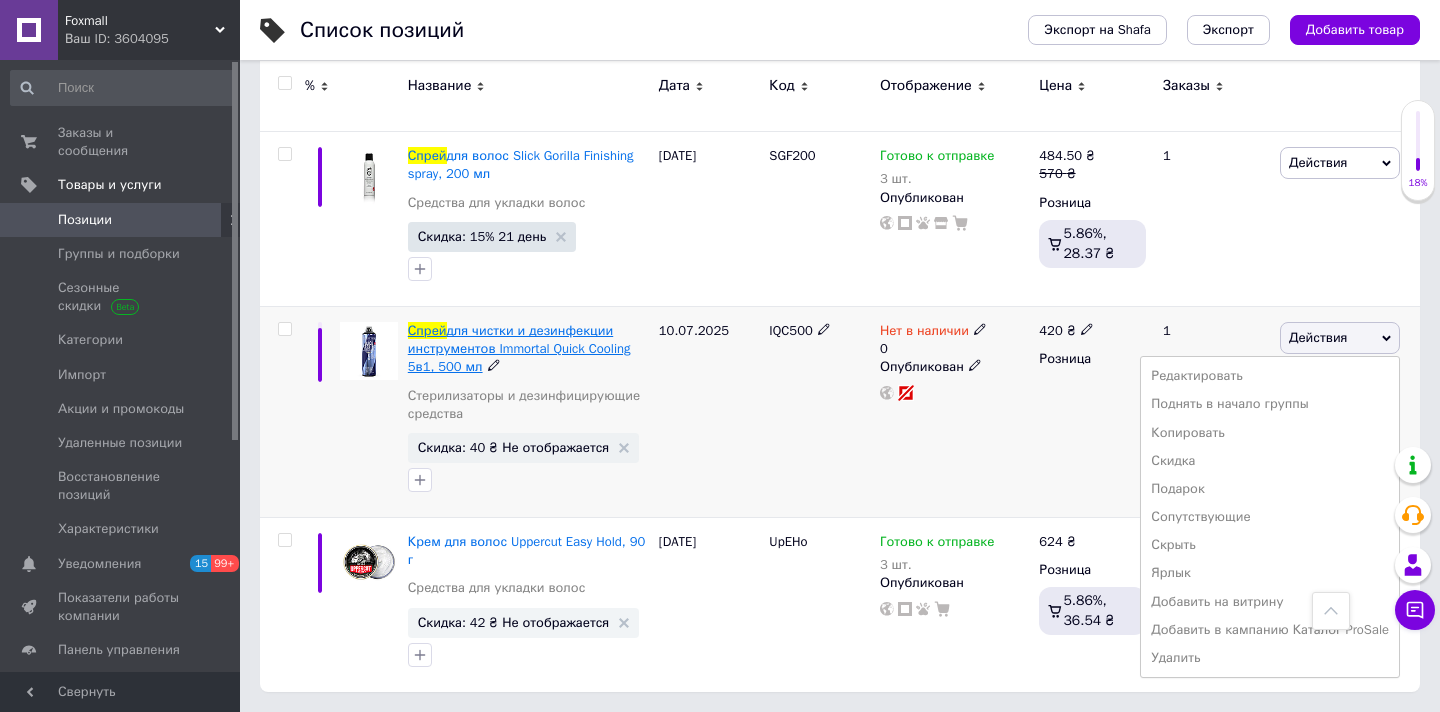 click on "для чистки и дезинфекции инструментов Immortal Quick Cooling 5в1, 500 мл" at bounding box center [519, 348] 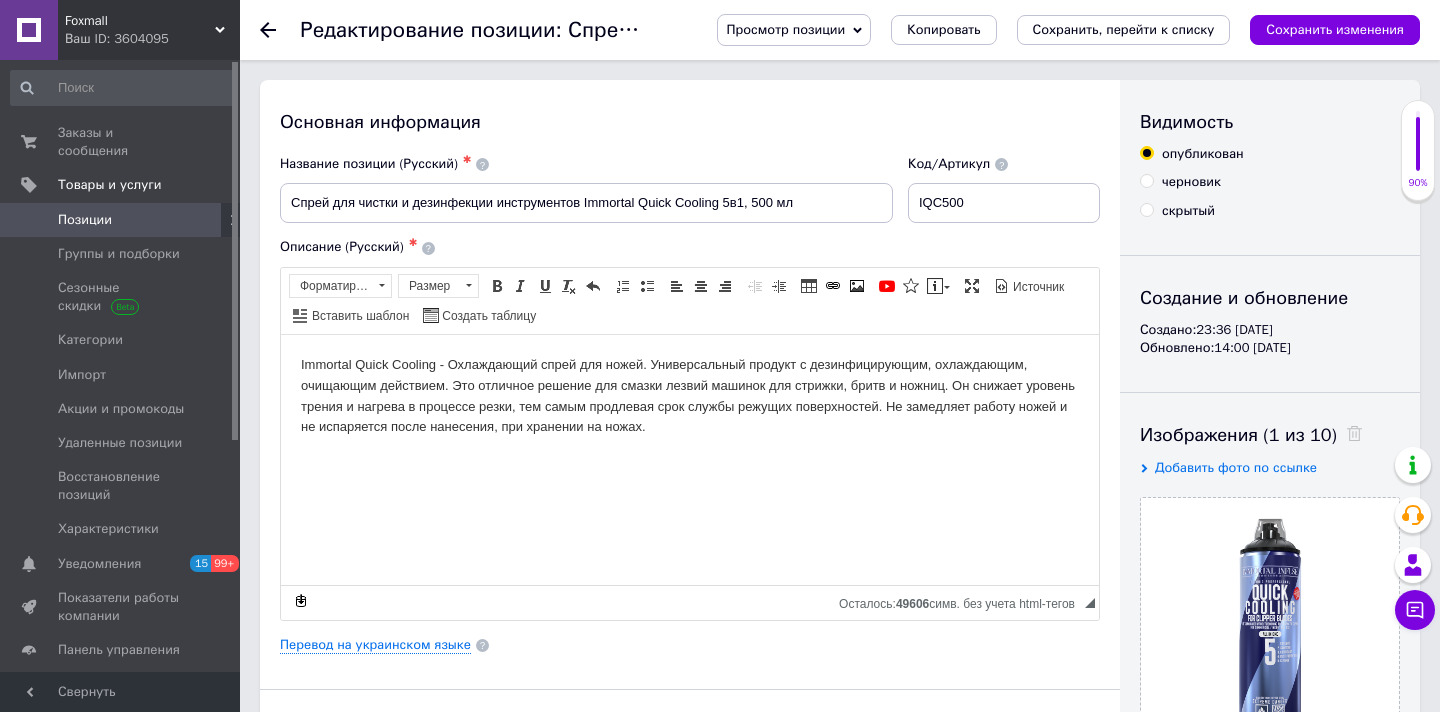scroll, scrollTop: 0, scrollLeft: 0, axis: both 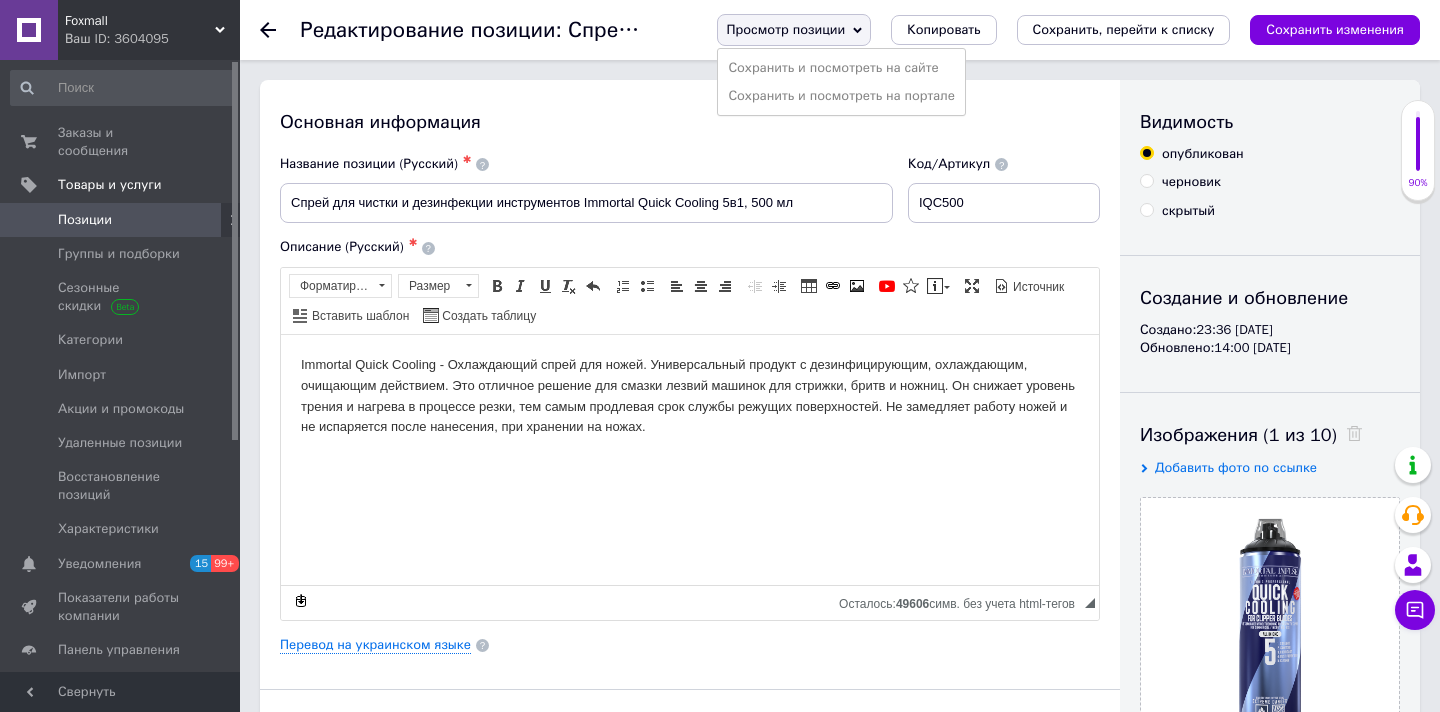 click on "Immortal Quick Cooling - Охлаждающий спрей для ножей. Универсальный продукт с дезинфицирующим, охлаждающим, очищающим действием. Это отличное решение для смазки лезвий машинок для стрижки, бритв и ножниц. Он снижает уровень трения и нагрева в процессе резки, тем самым продлевая срок службы режущих поверхностей. Не замедляет работу ножей и не испаряется после нанесения, при хранении на ножах." at bounding box center (690, 395) 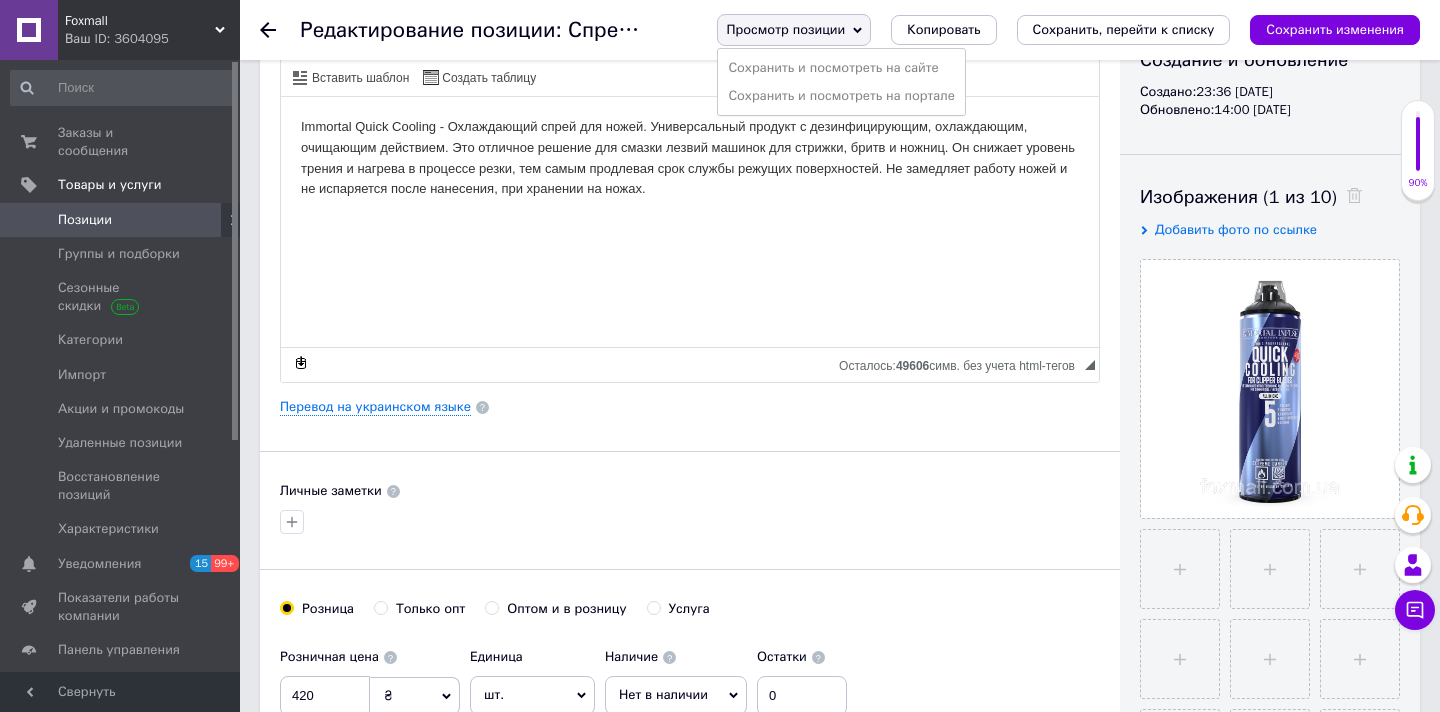 scroll, scrollTop: 0, scrollLeft: 0, axis: both 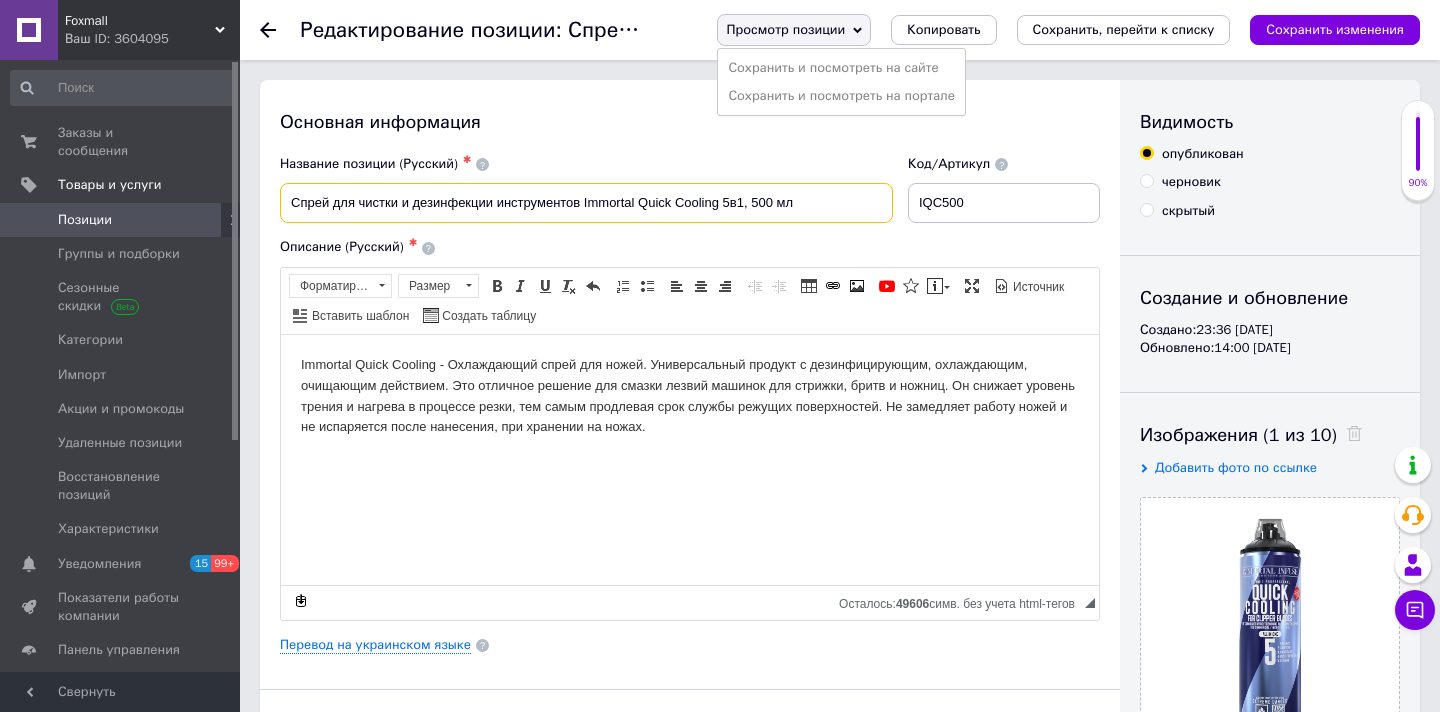 click on "Спрей для чистки и дезинфекции инструментов Immortal Quick Cooling 5в1, 500 мл" at bounding box center (586, 203) 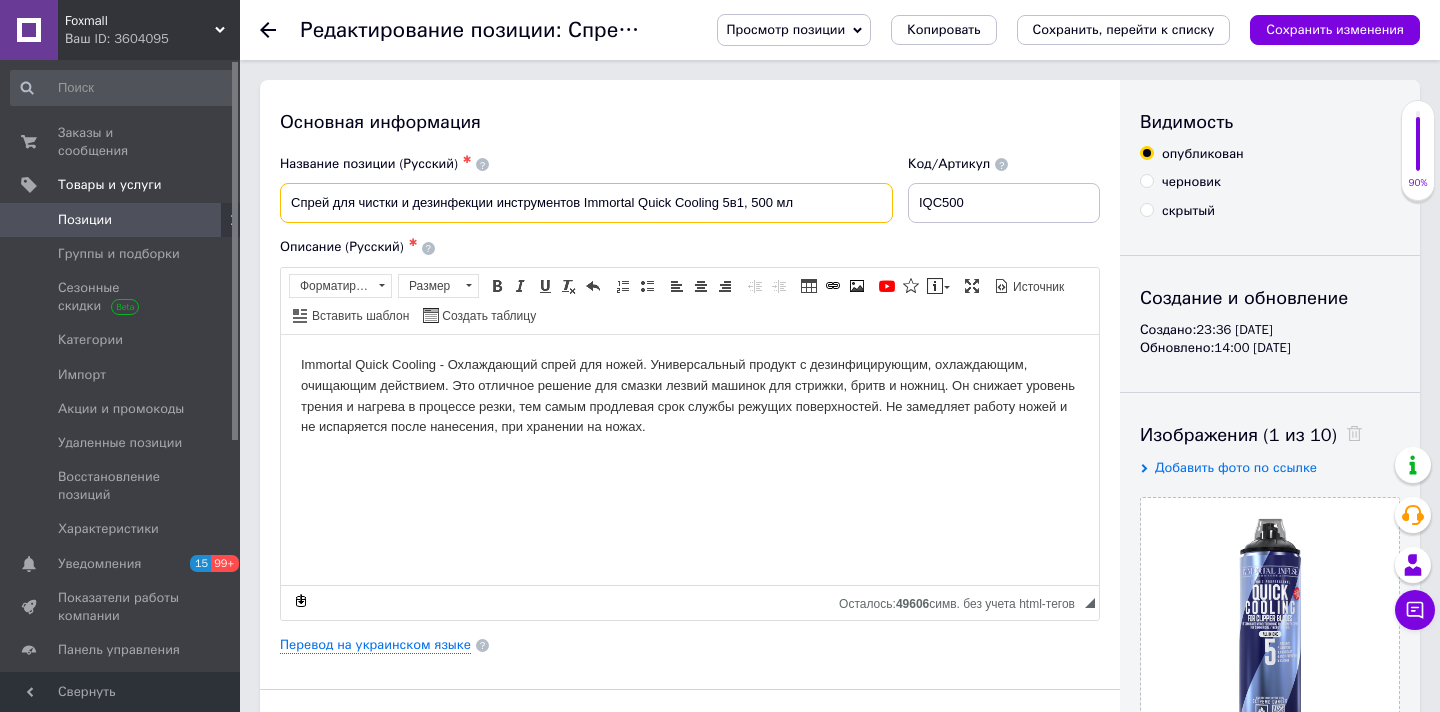 drag, startPoint x: 842, startPoint y: 188, endPoint x: 803, endPoint y: 204, distance: 42.154476 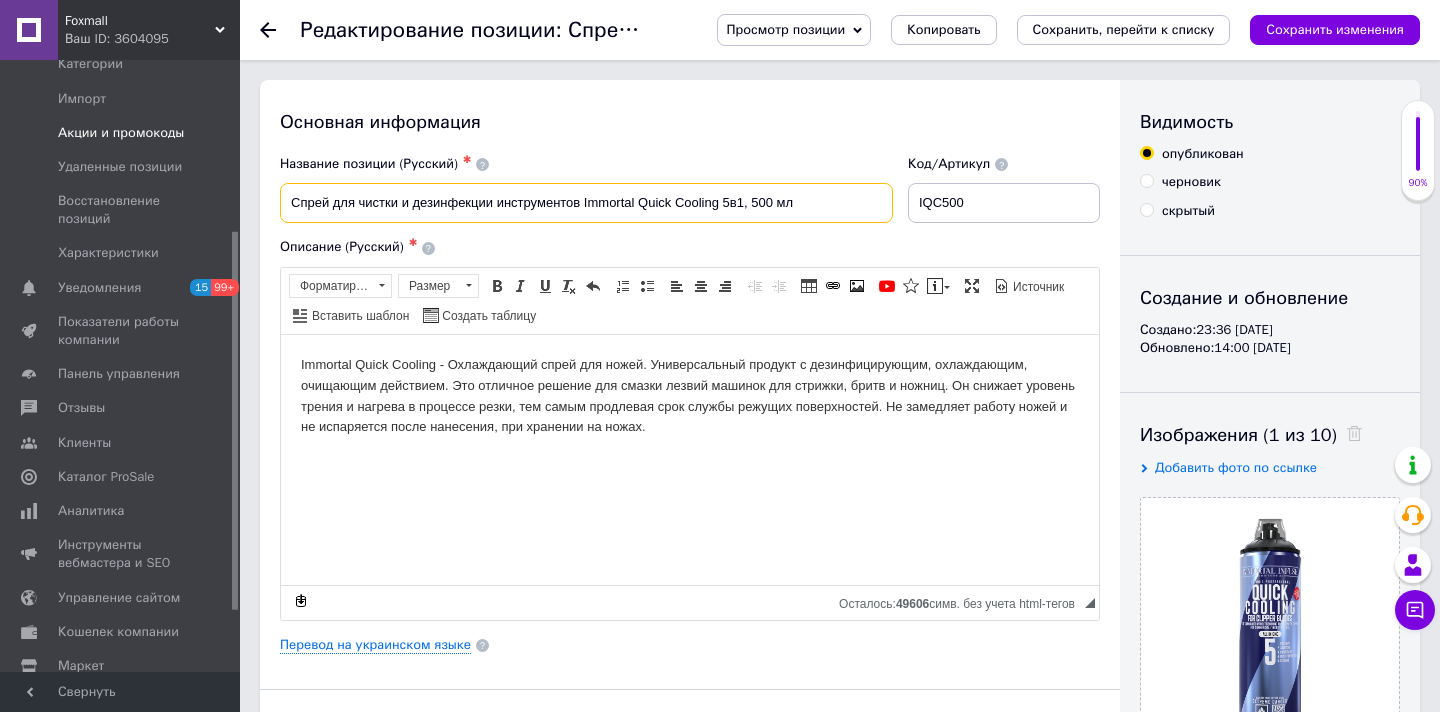 scroll, scrollTop: 277, scrollLeft: 0, axis: vertical 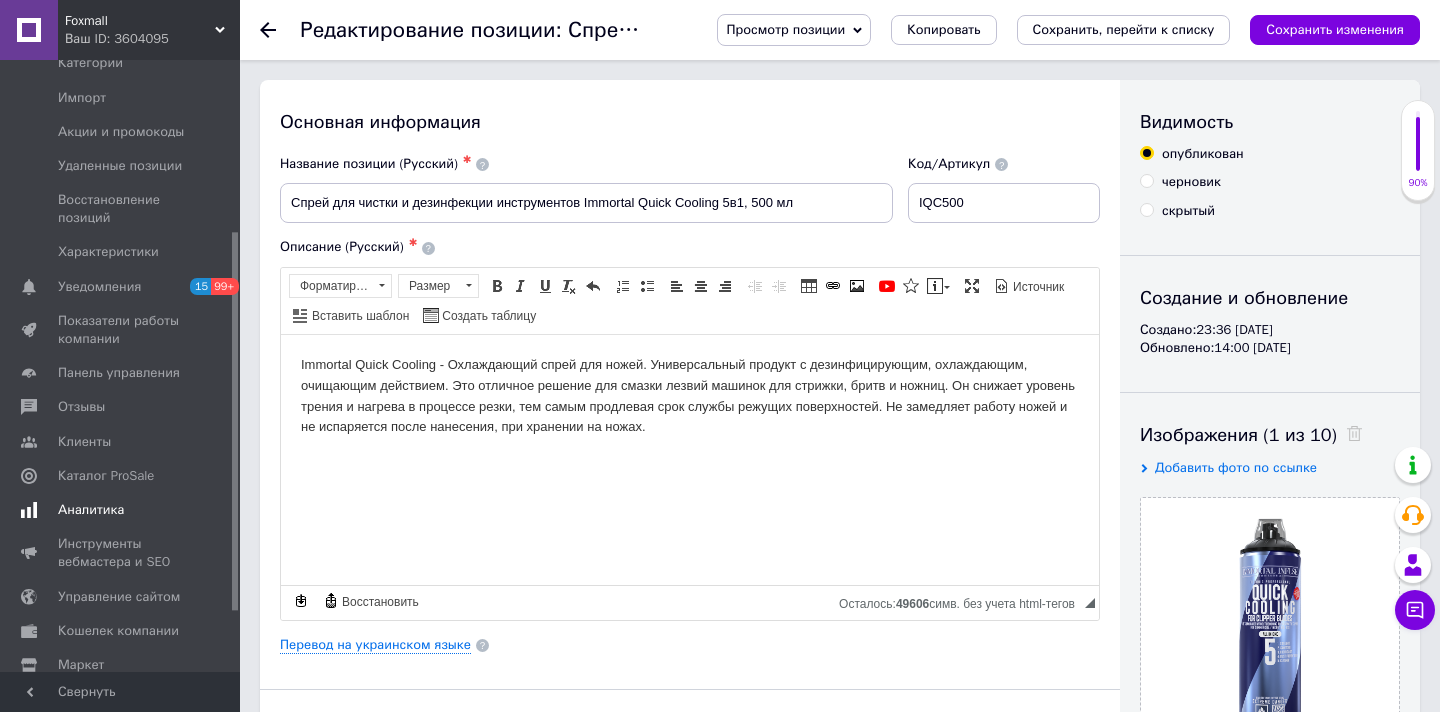 click on "Аналитика" at bounding box center (91, 510) 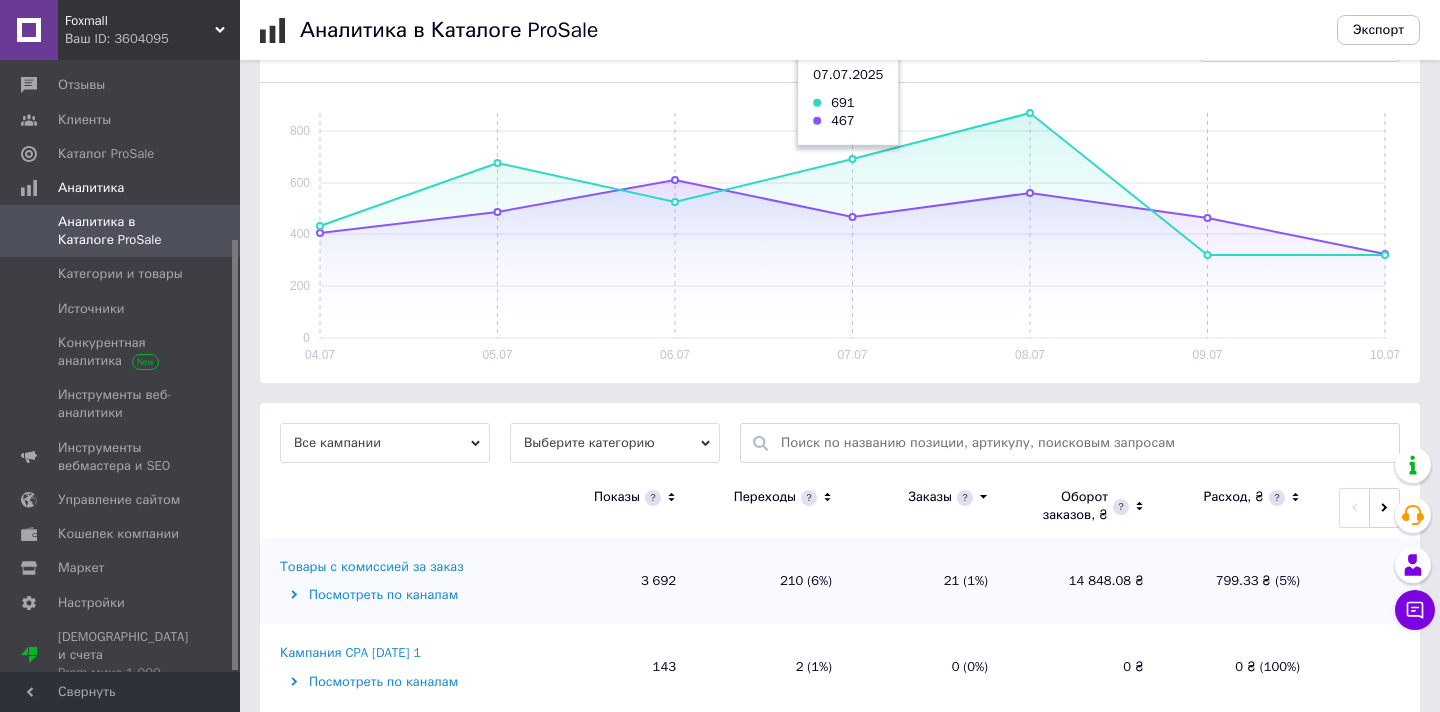 scroll, scrollTop: 312, scrollLeft: 0, axis: vertical 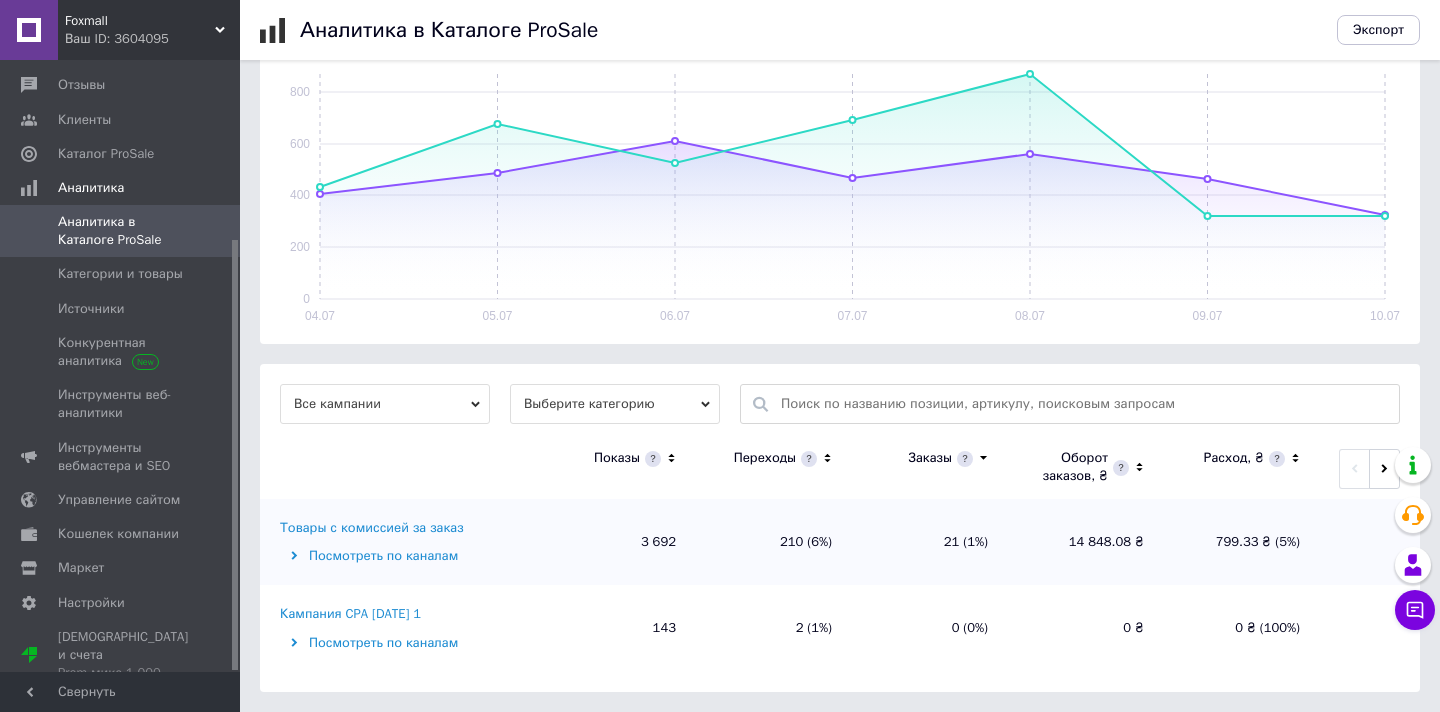click at bounding box center [1085, 404] 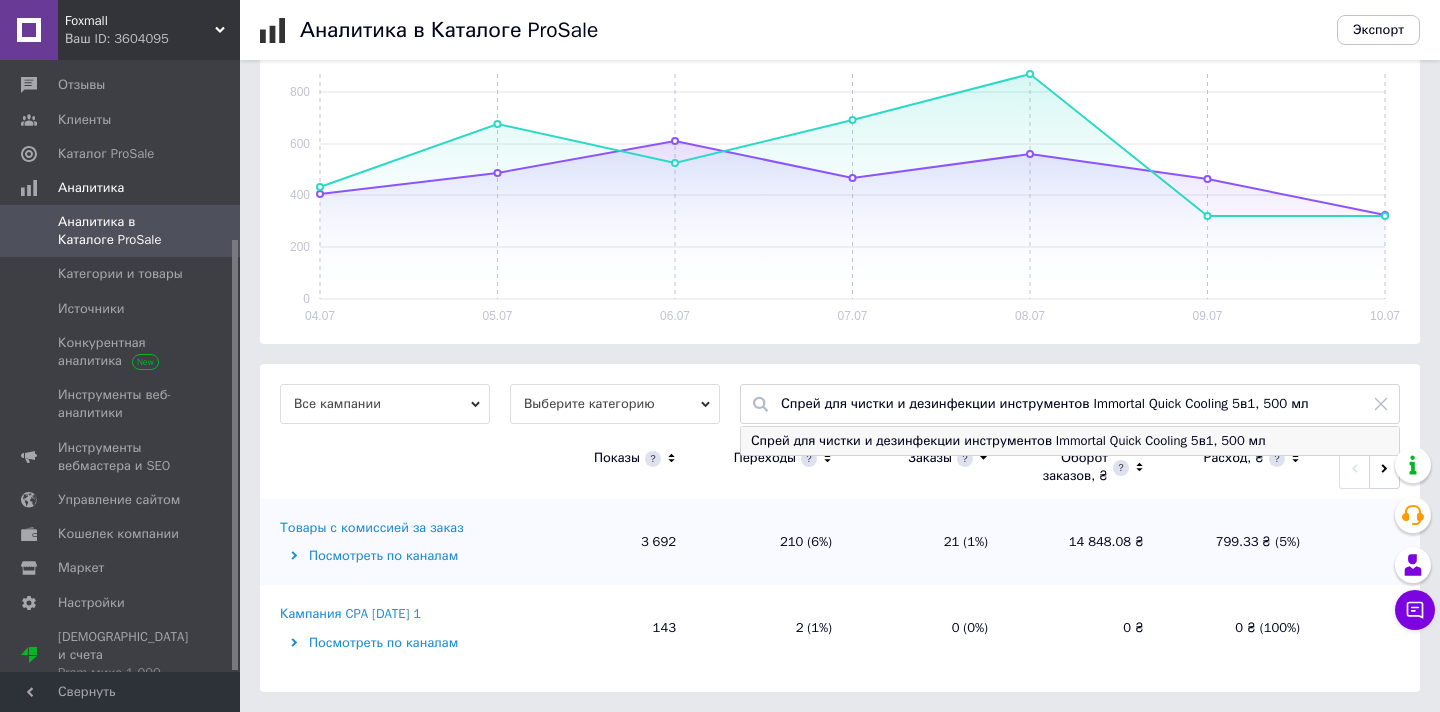 type on "Спрей для чистки и дезинфекции инструментов Immortal Quick Cooling 5в1, 500 мл" 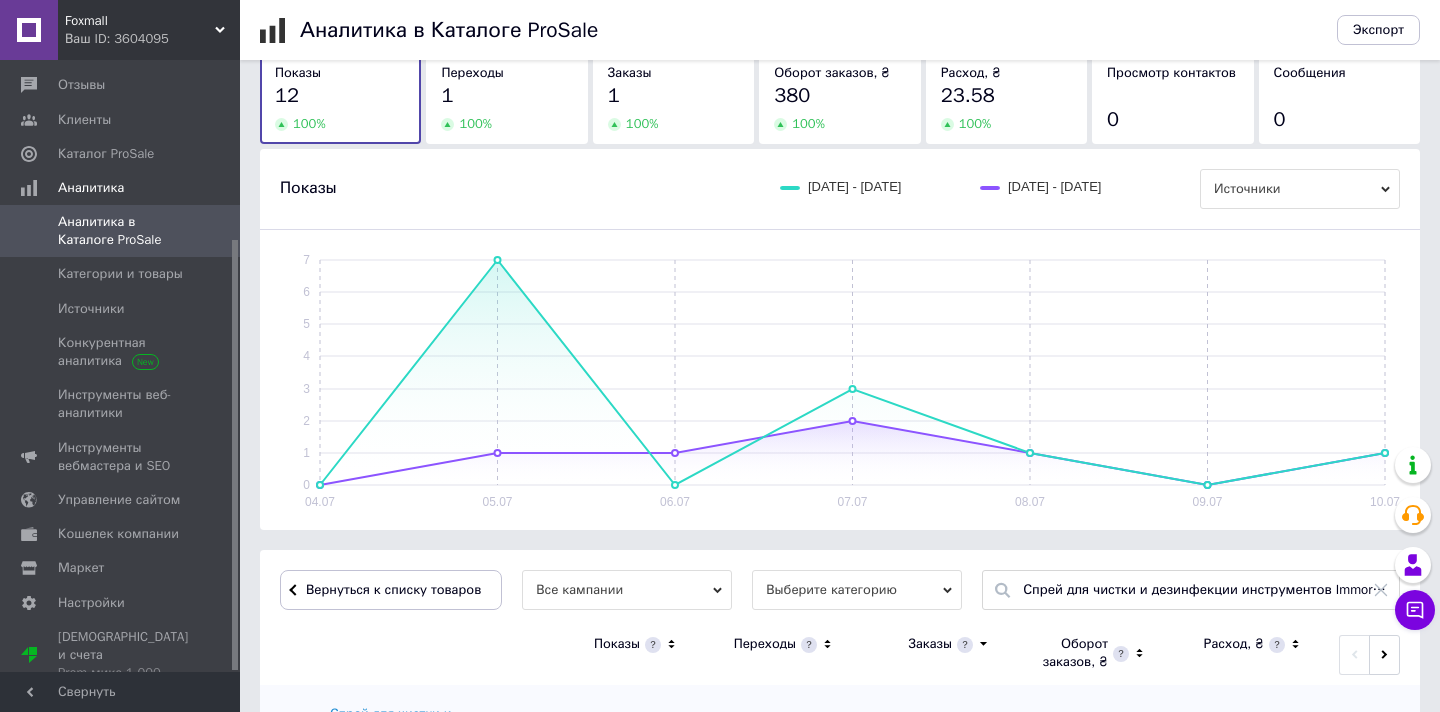 scroll, scrollTop: 280, scrollLeft: 0, axis: vertical 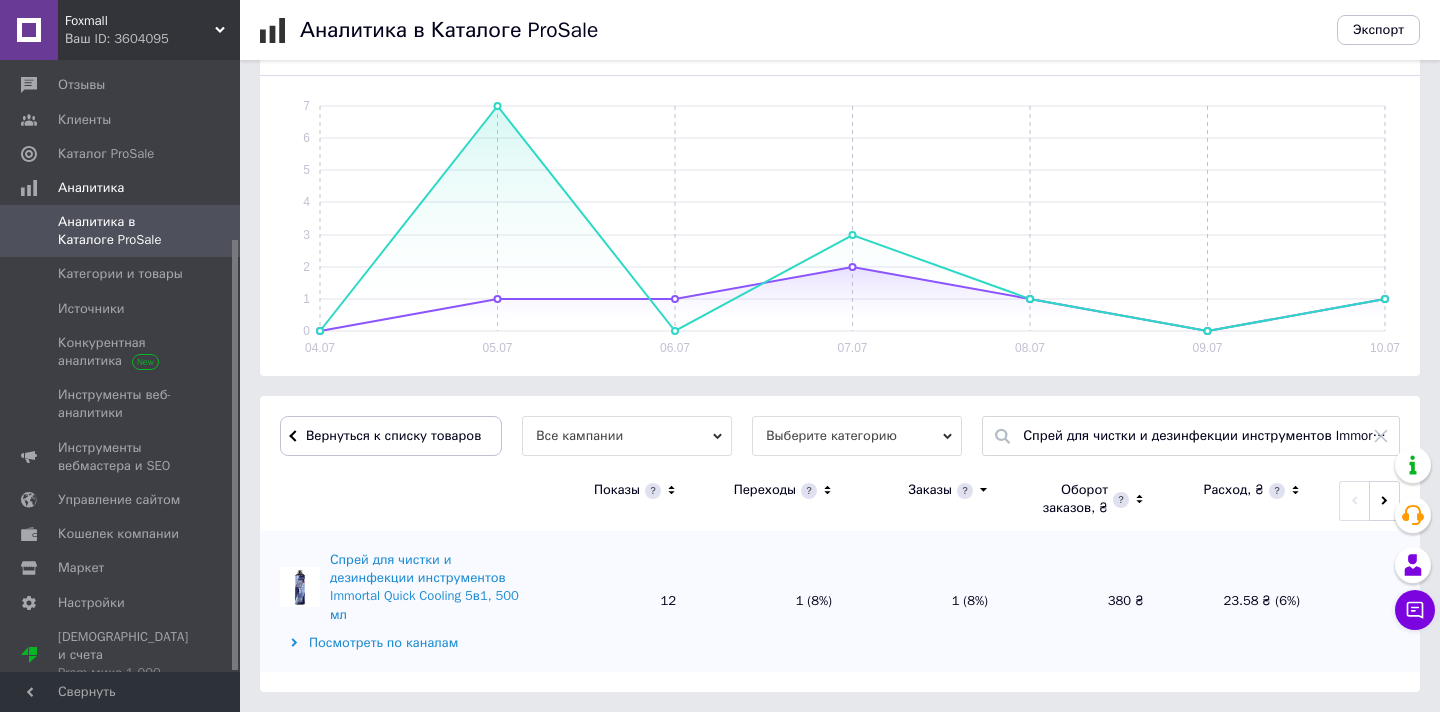 click on "Посмотреть по каналам" at bounding box center [407, 643] 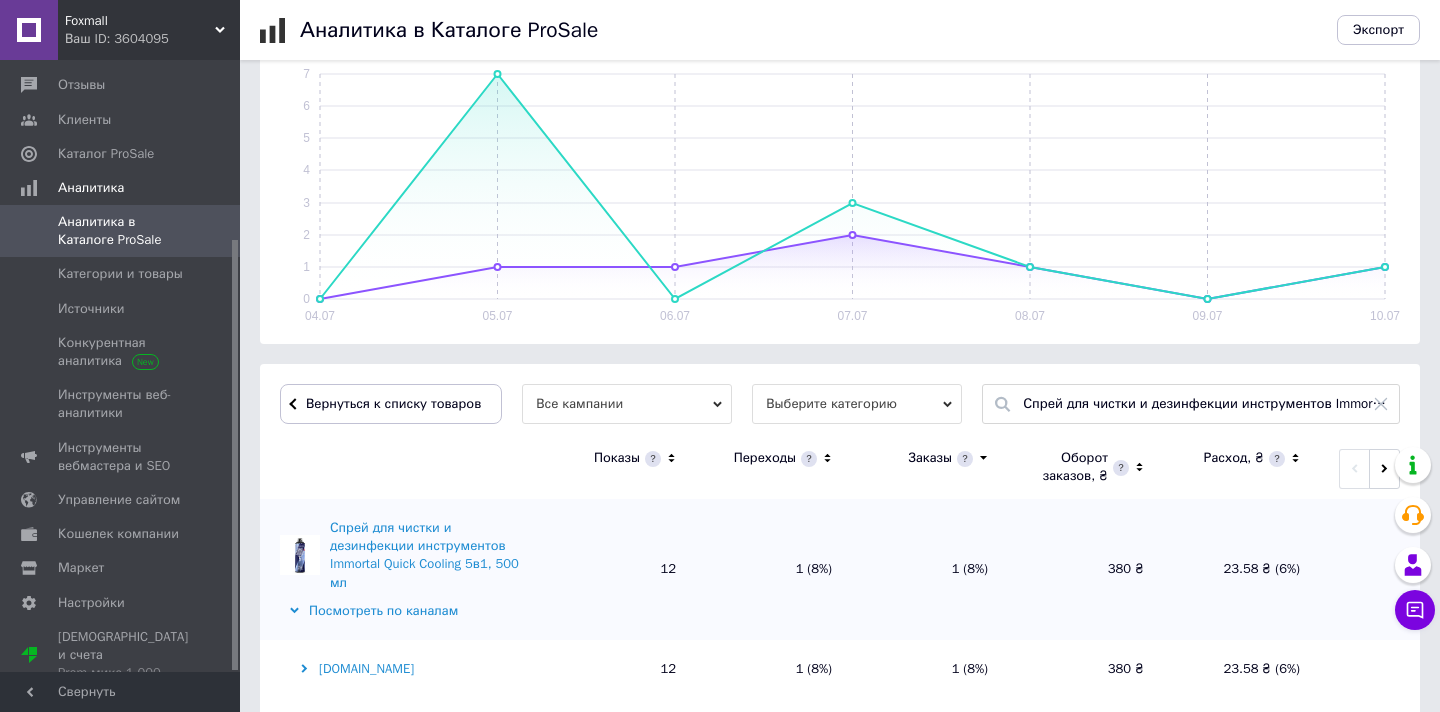 scroll, scrollTop: 338, scrollLeft: 0, axis: vertical 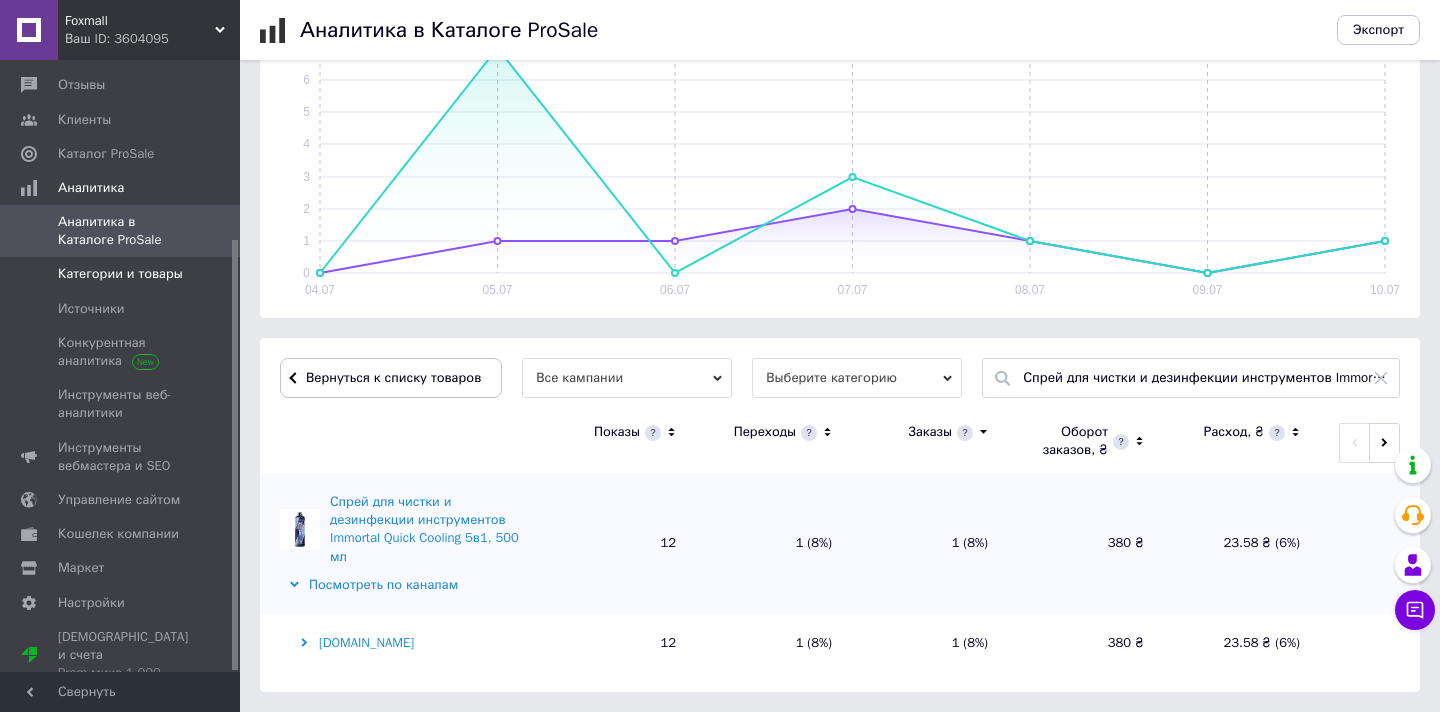 click on "Категории и товары" at bounding box center [120, 274] 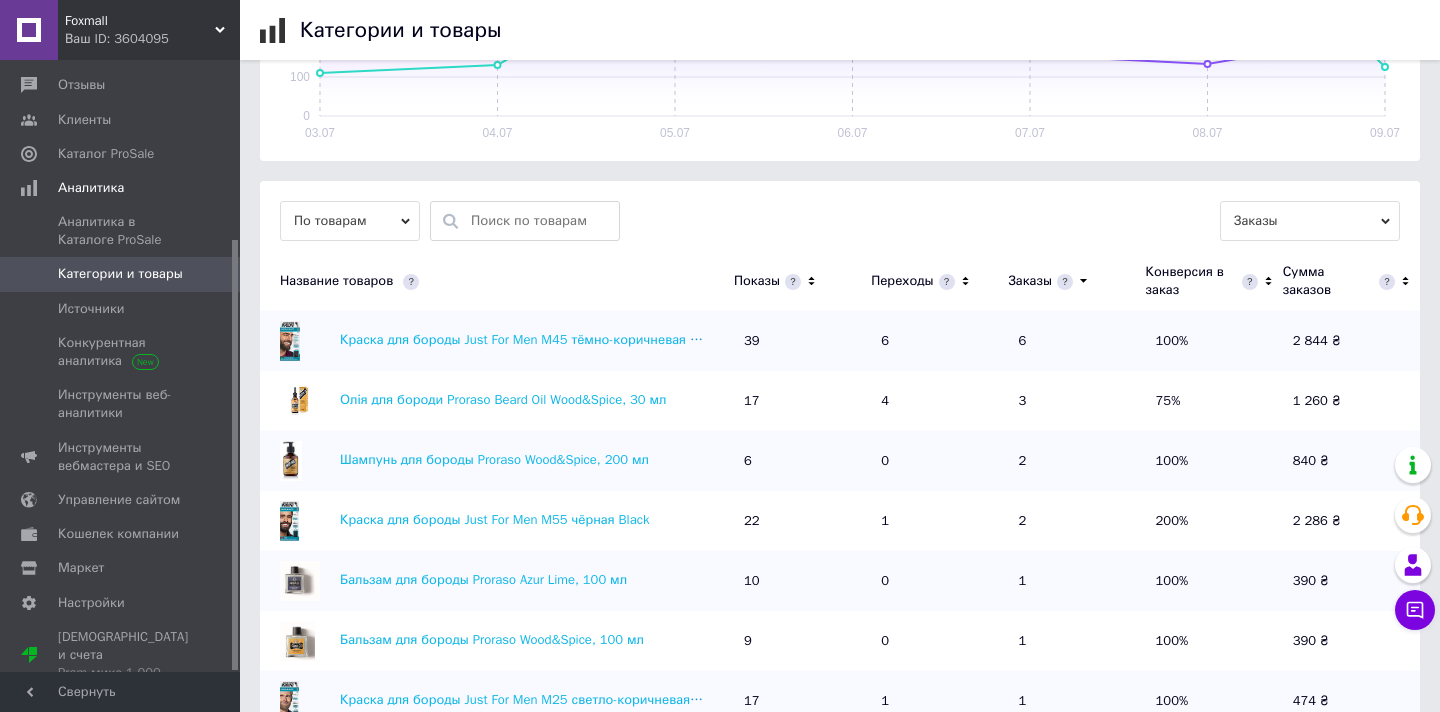 scroll, scrollTop: 461, scrollLeft: 0, axis: vertical 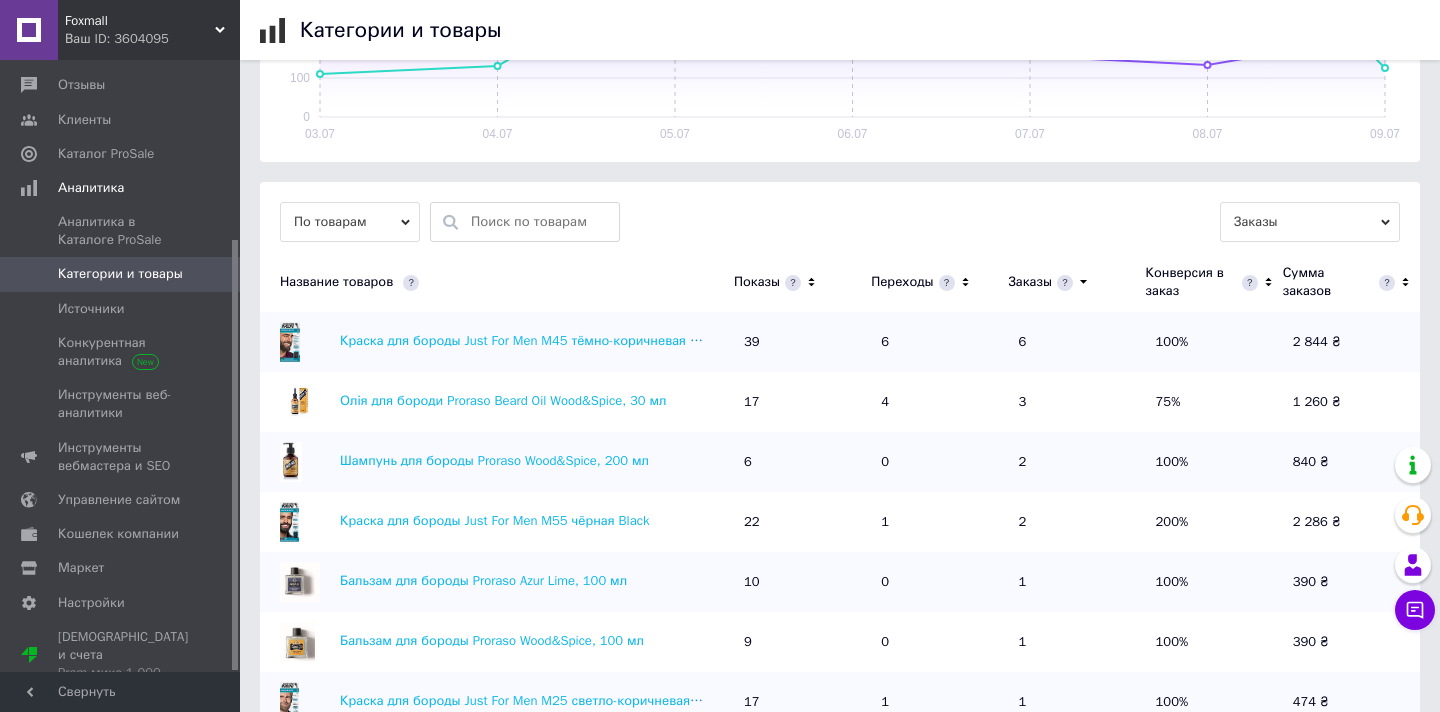 click at bounding box center [540, 222] 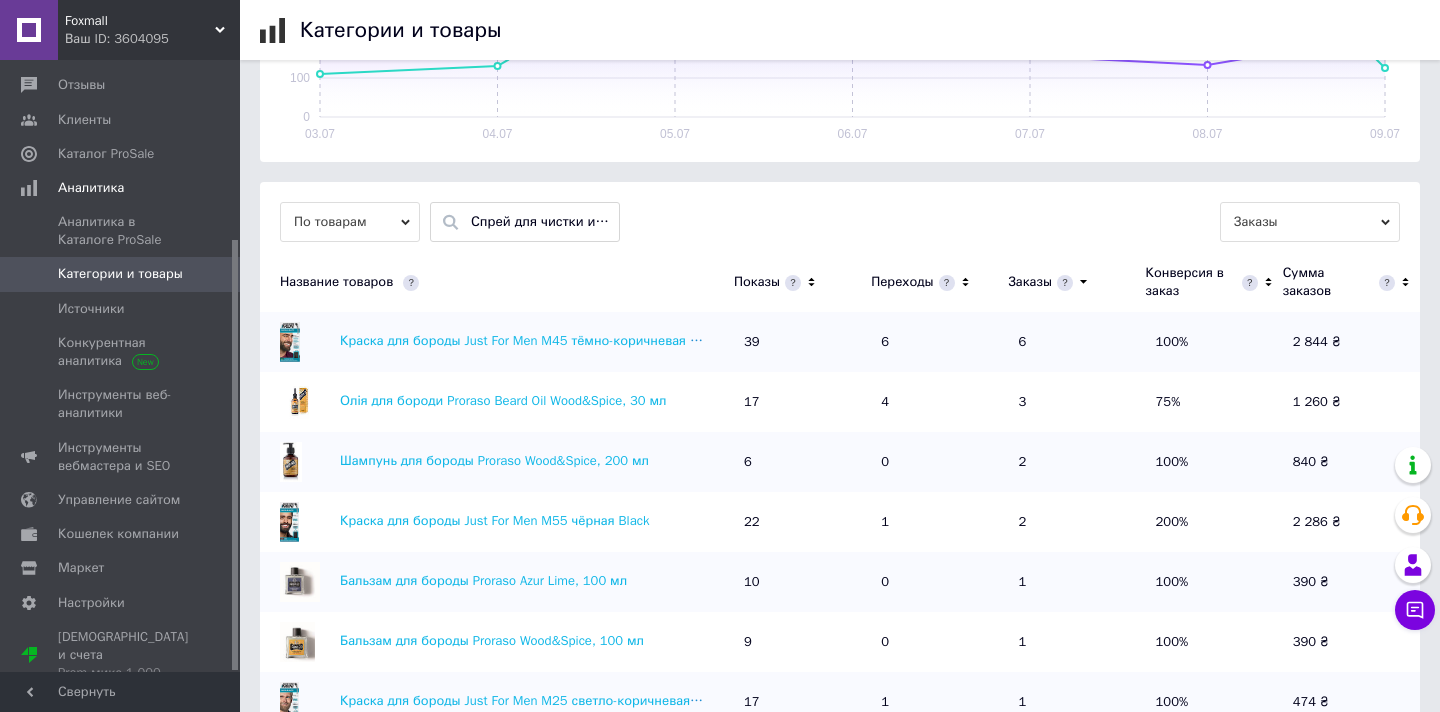 scroll, scrollTop: 0, scrollLeft: 401, axis: horizontal 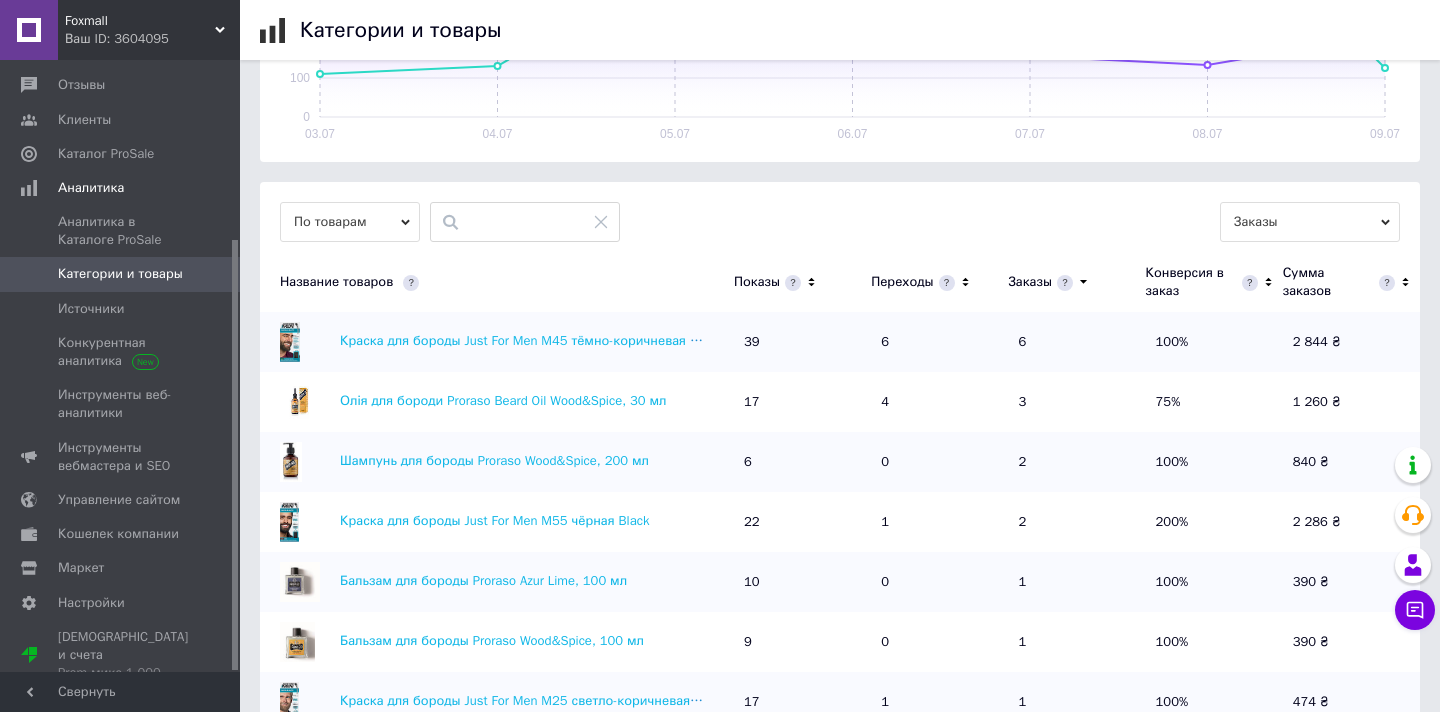 type on "Спрей для чистки и дезинфекции инструментов Immortal Quick Cooling 5в1, 500 мл" 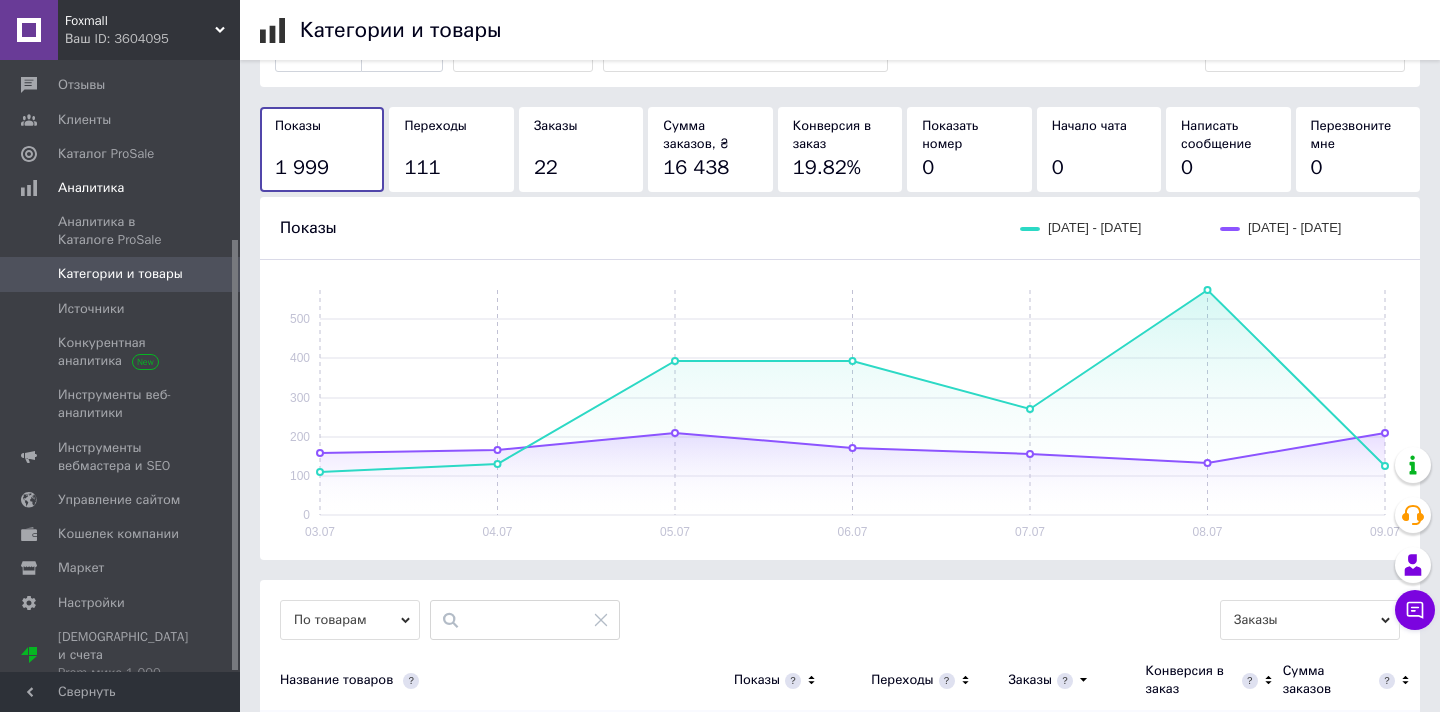 scroll, scrollTop: 0, scrollLeft: 0, axis: both 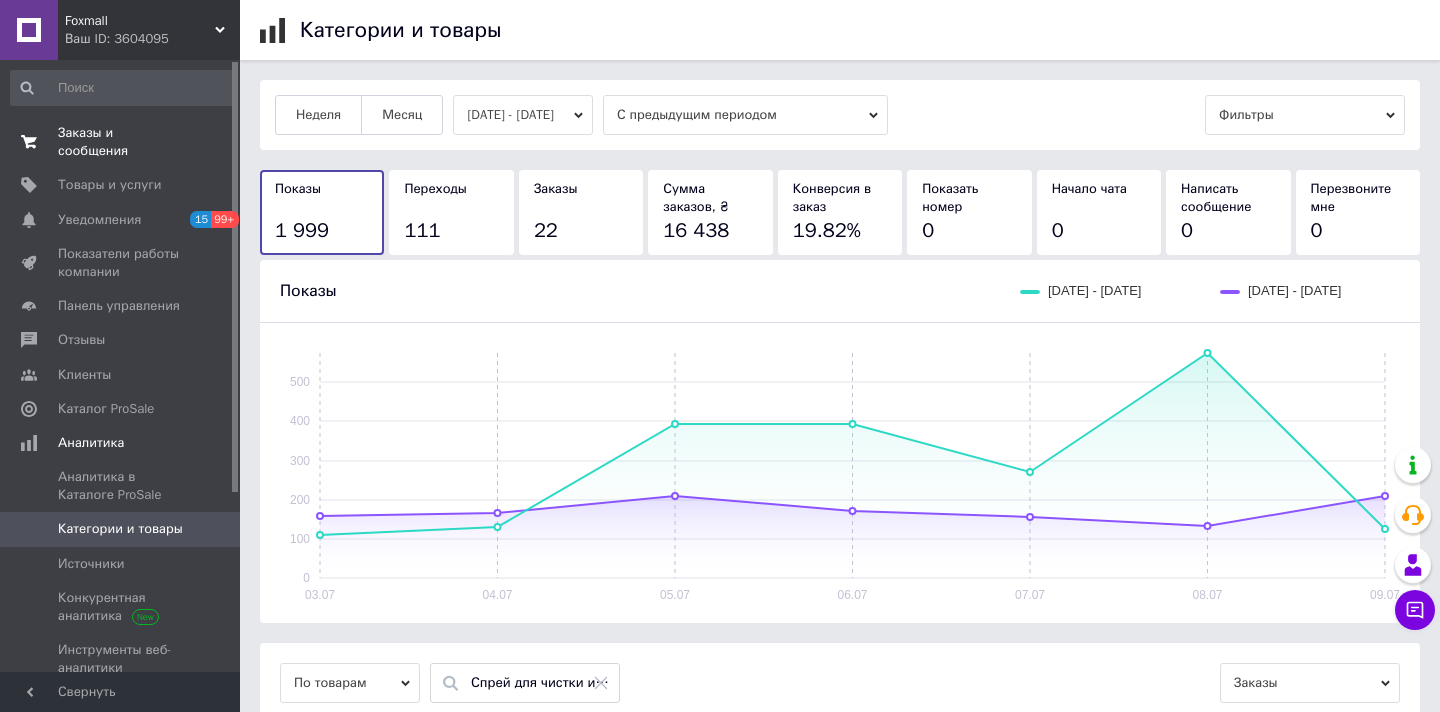 click on "Заказы и сообщения 0 0" at bounding box center (123, 142) 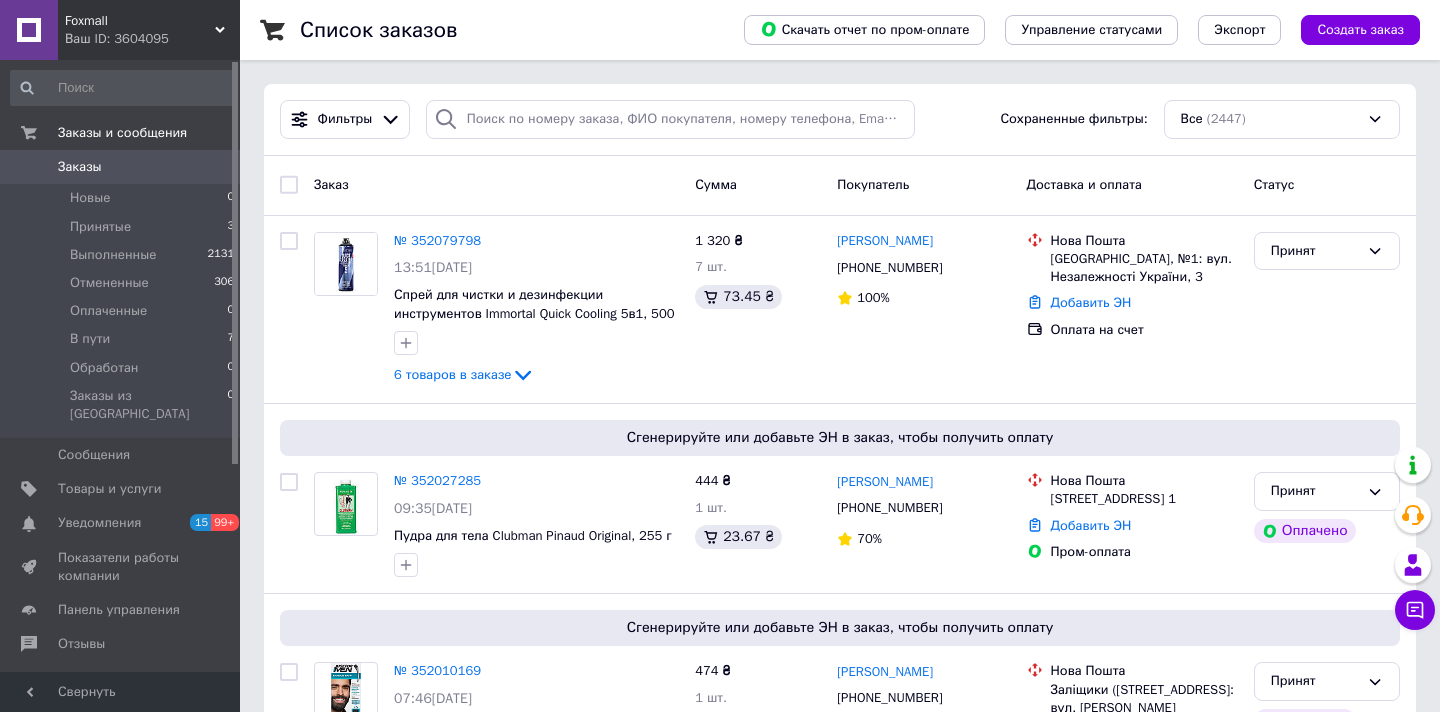 click on "Заказы" at bounding box center [80, 167] 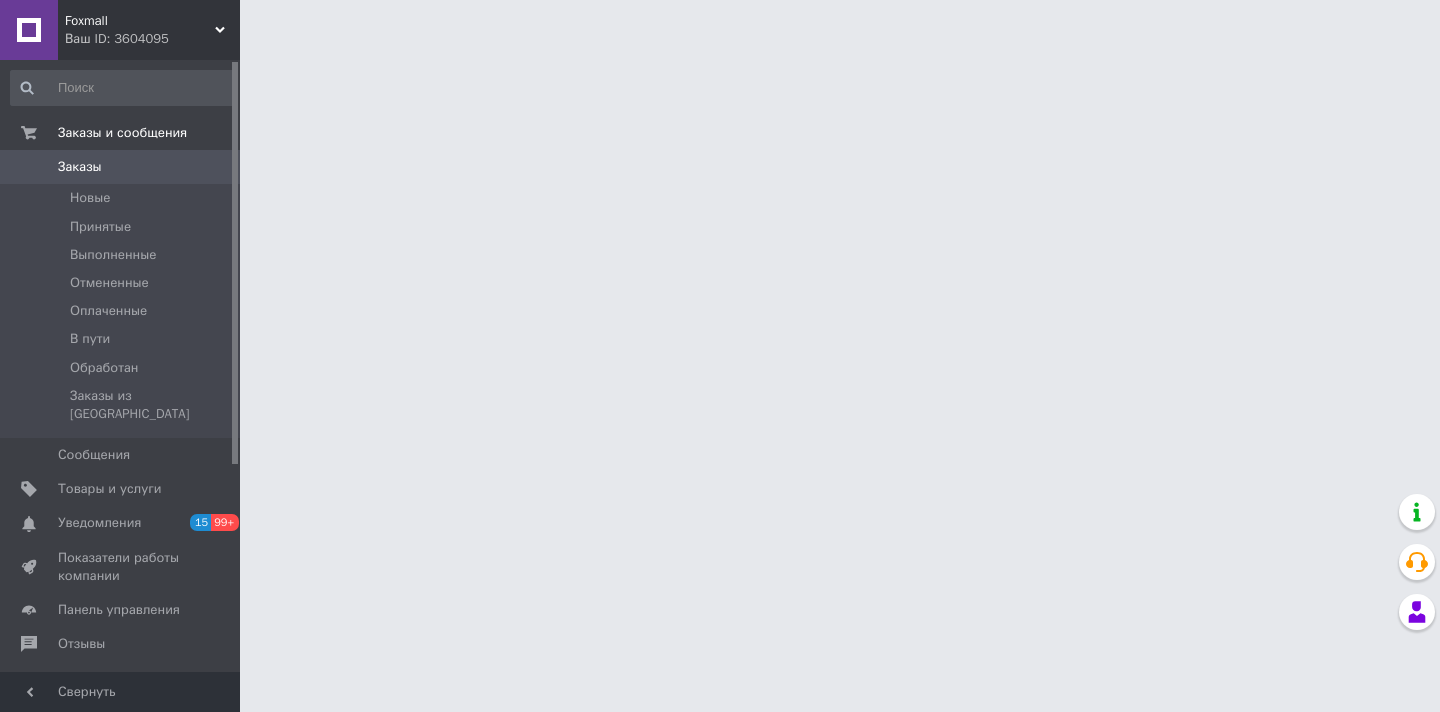 scroll, scrollTop: 0, scrollLeft: 0, axis: both 